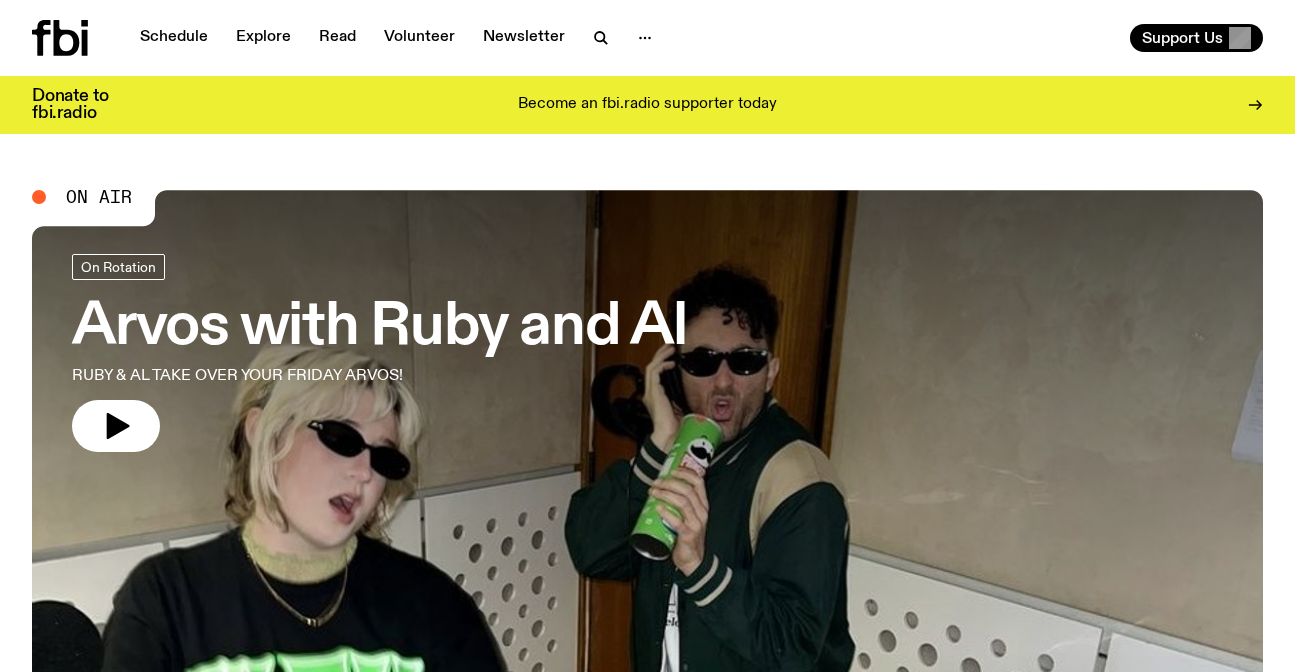scroll, scrollTop: 0, scrollLeft: 0, axis: both 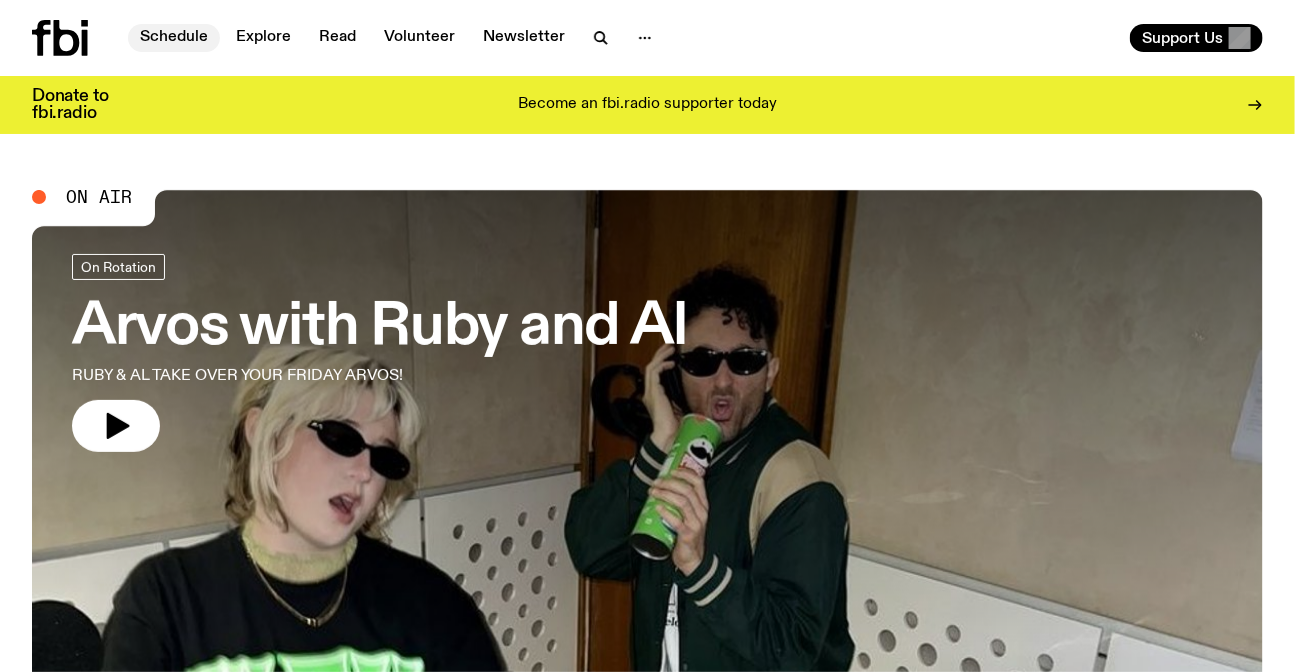click on "Schedule" at bounding box center [174, 38] 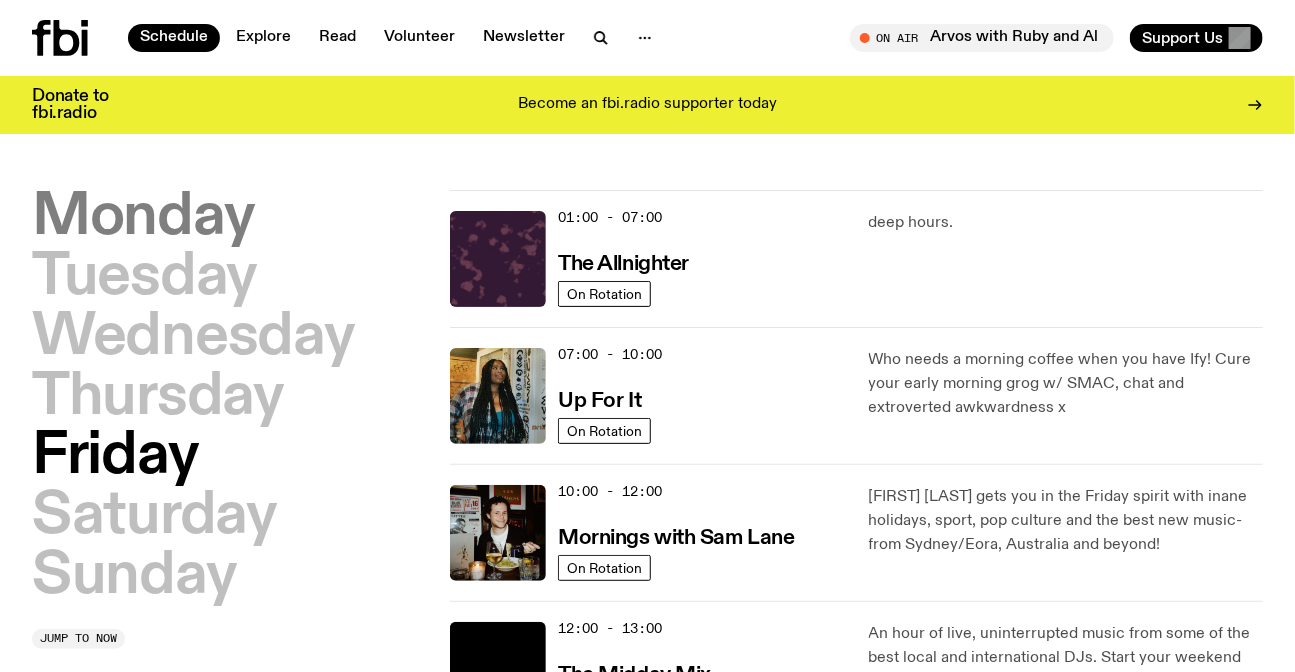 click on "Monday" at bounding box center [143, 218] 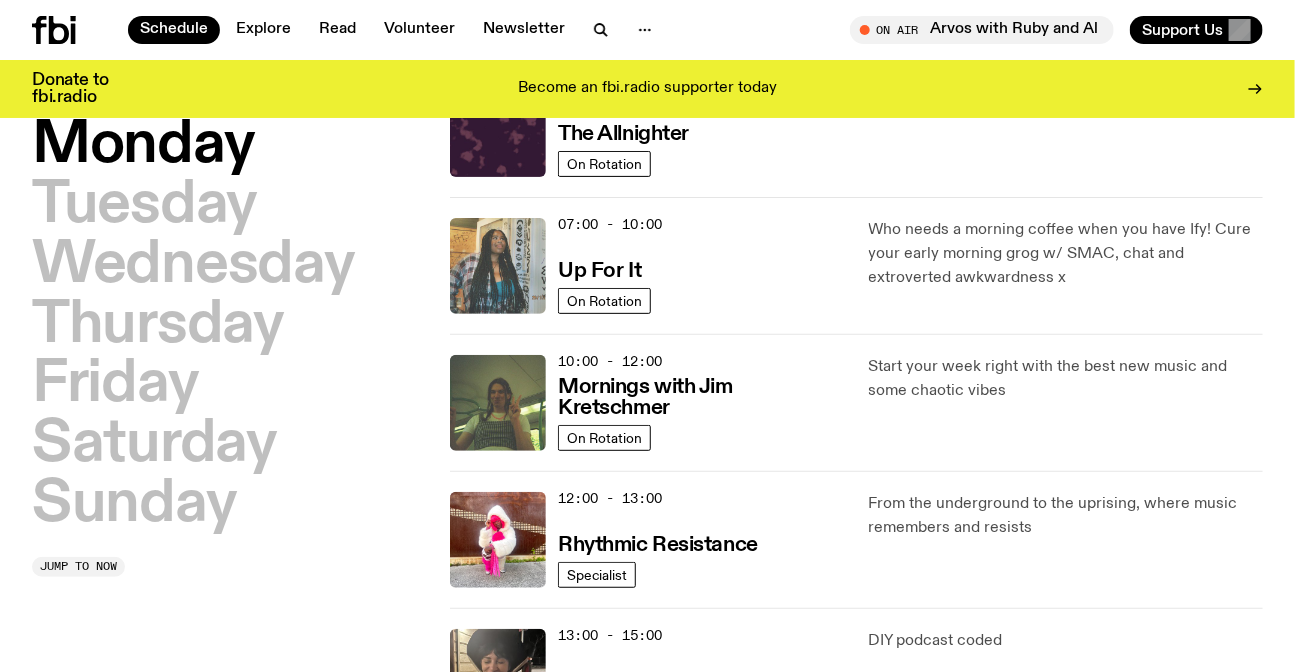 scroll, scrollTop: 146, scrollLeft: 0, axis: vertical 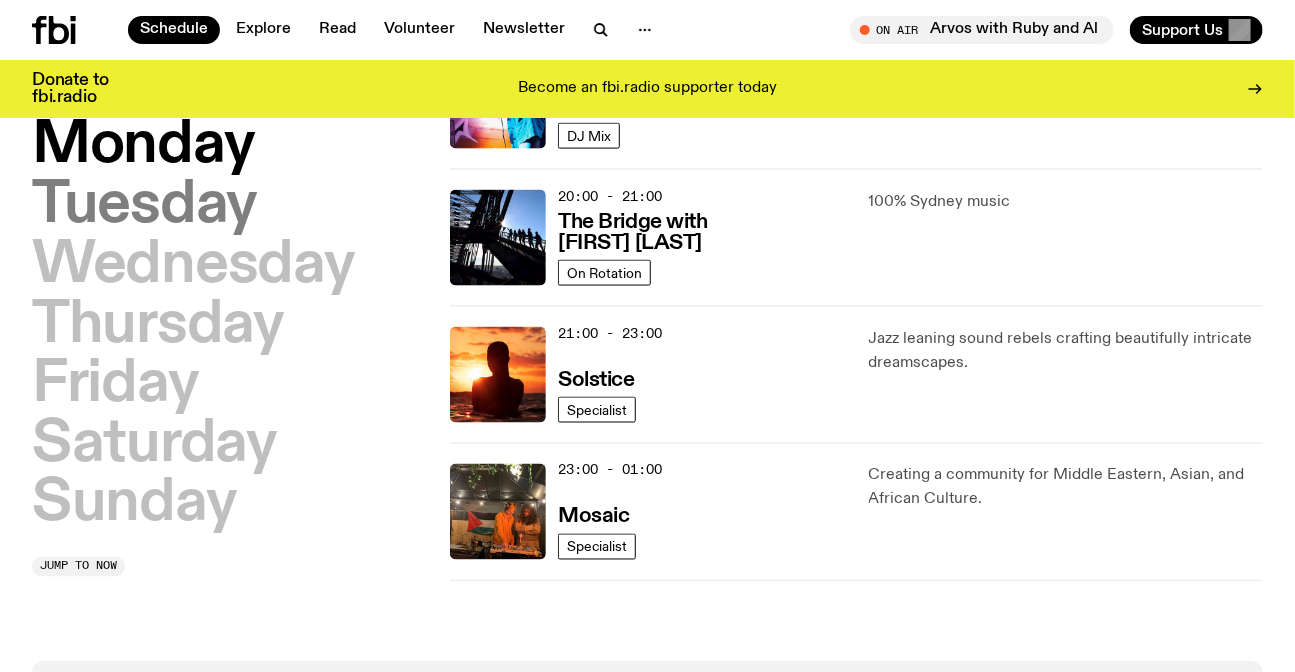 click on "Tuesday" at bounding box center [144, 206] 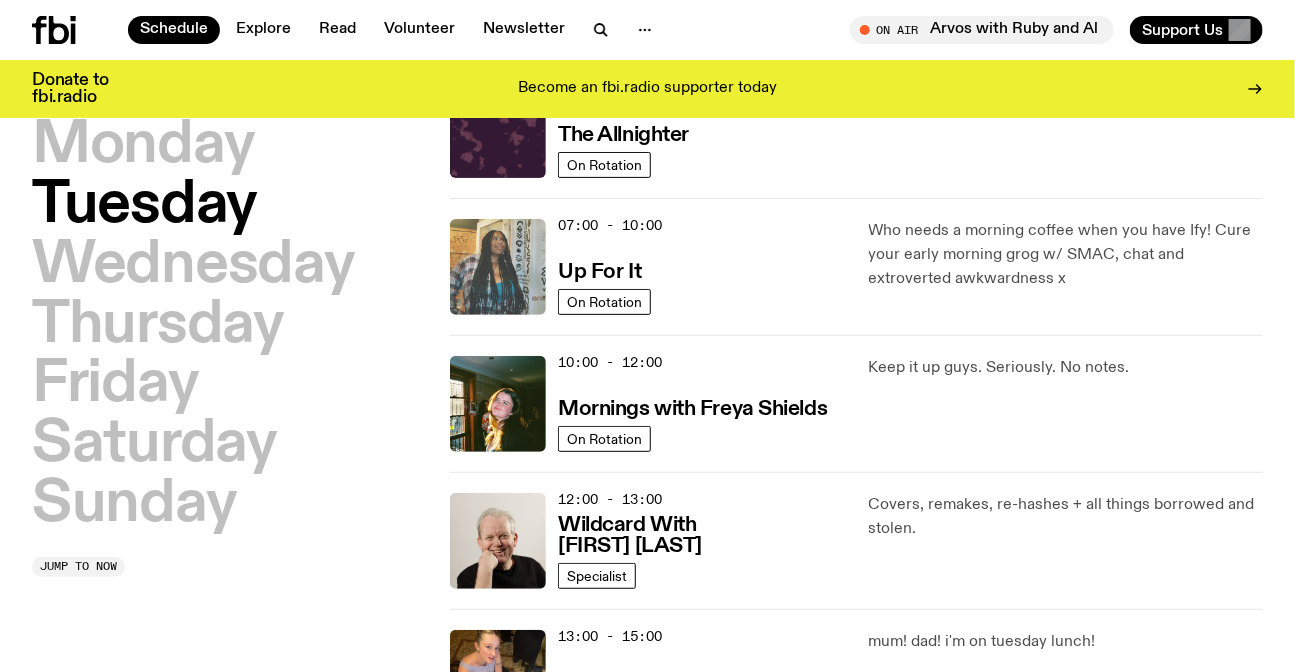 scroll, scrollTop: 146, scrollLeft: 0, axis: vertical 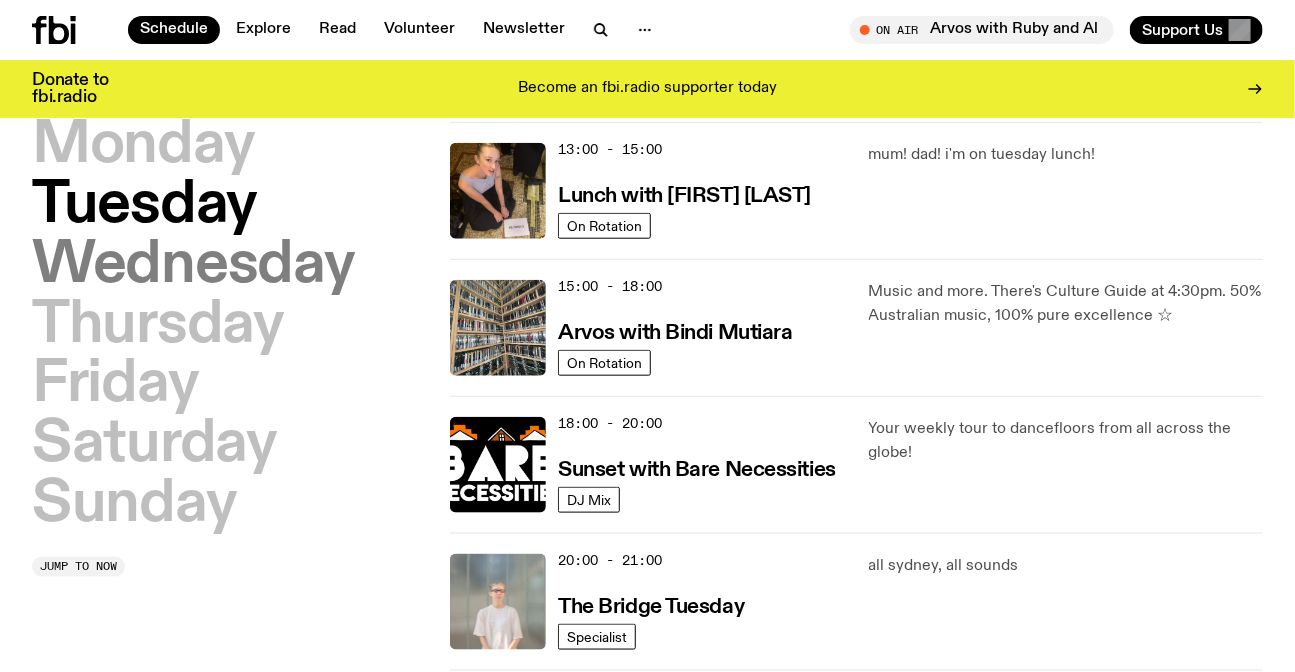 click on "Wednesday" at bounding box center (193, 266) 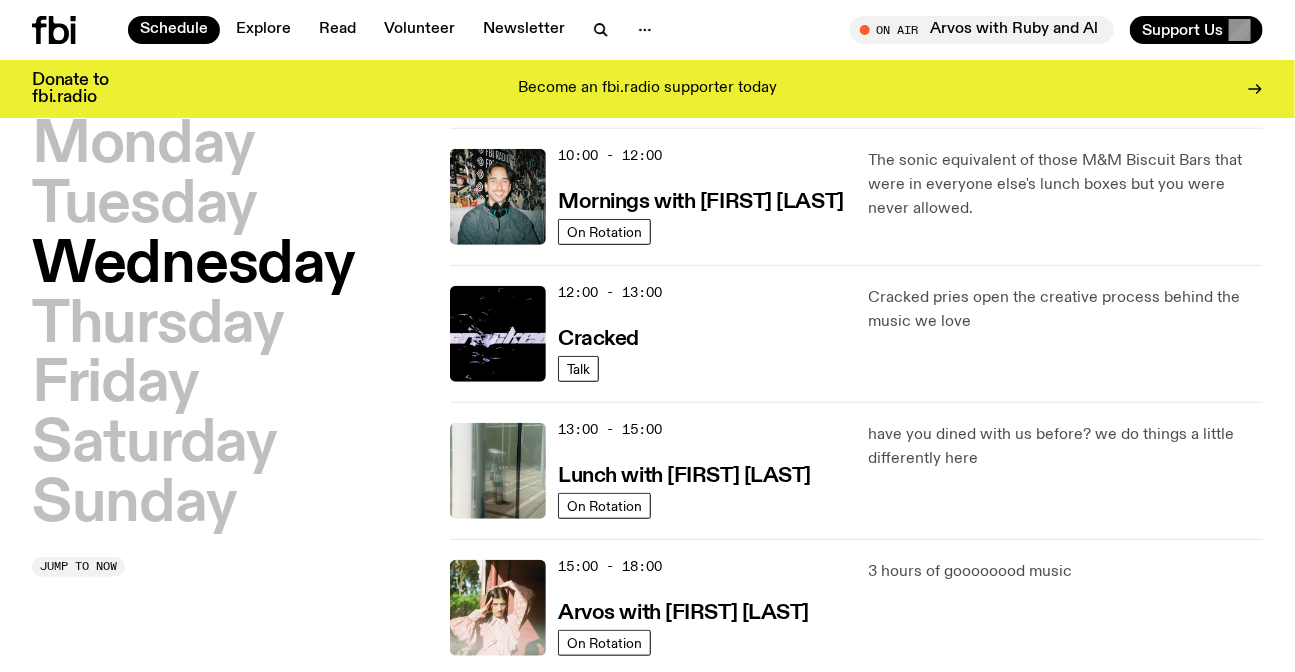 scroll, scrollTop: 328, scrollLeft: 0, axis: vertical 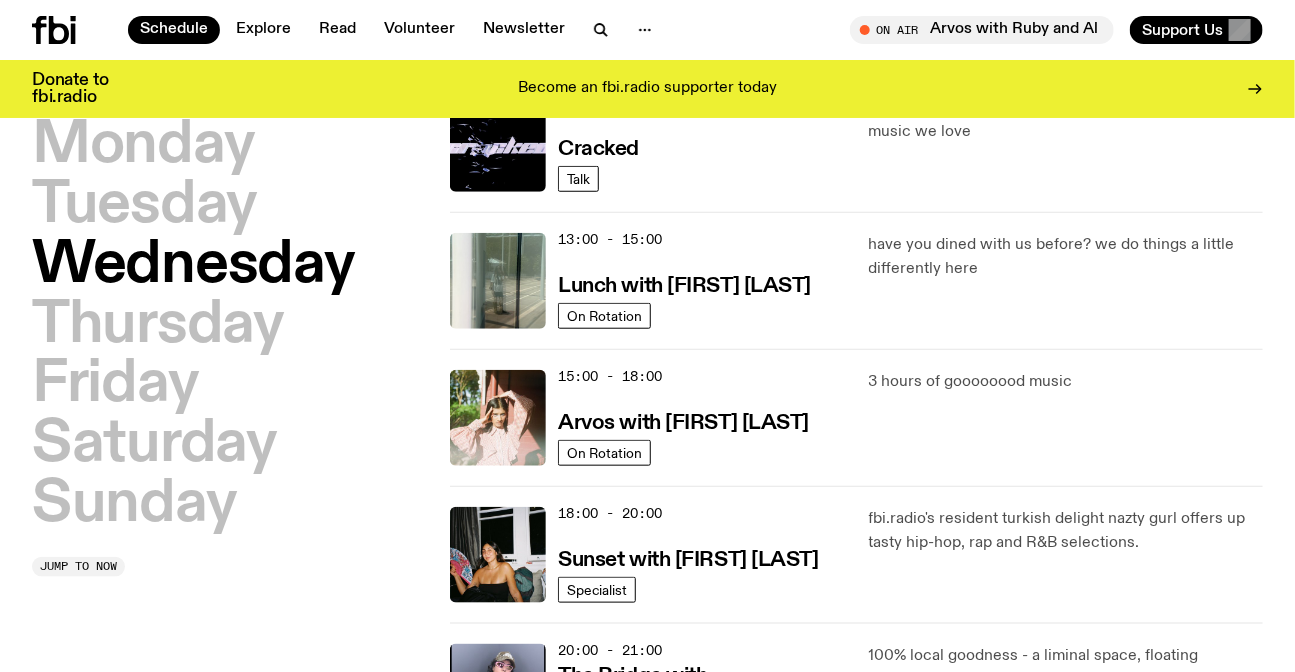 drag, startPoint x: 693, startPoint y: 420, endPoint x: 366, endPoint y: 438, distance: 327.49503 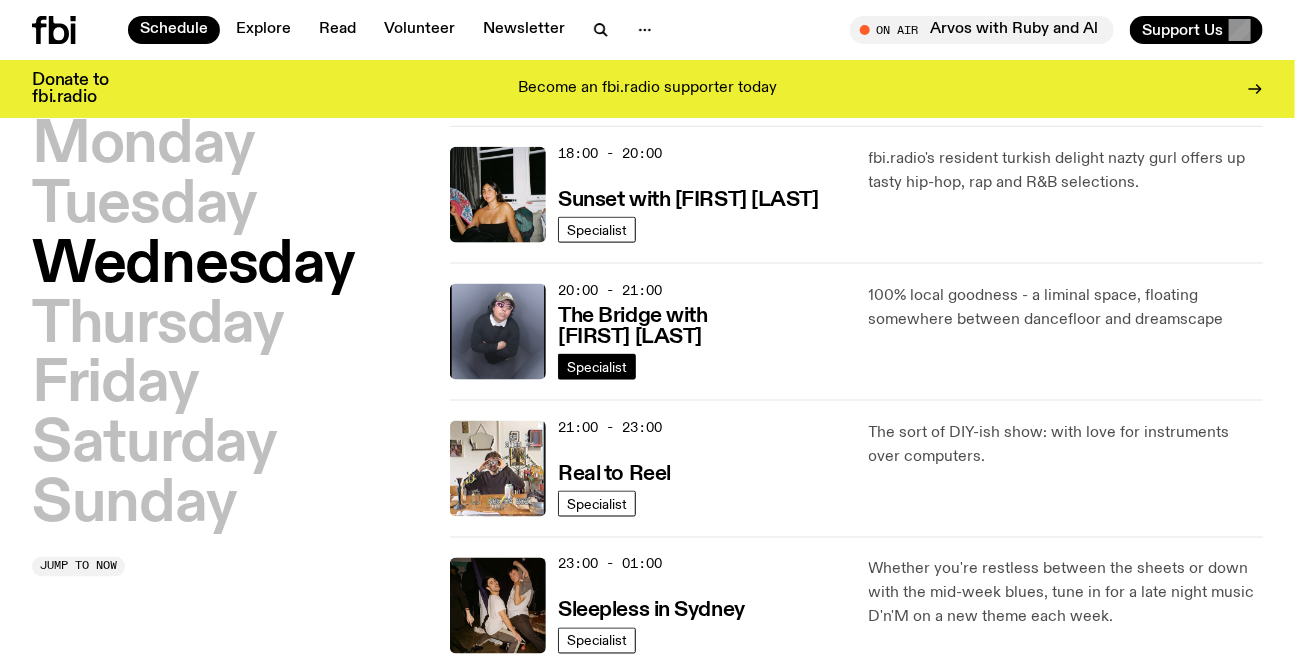 scroll, scrollTop: 873, scrollLeft: 0, axis: vertical 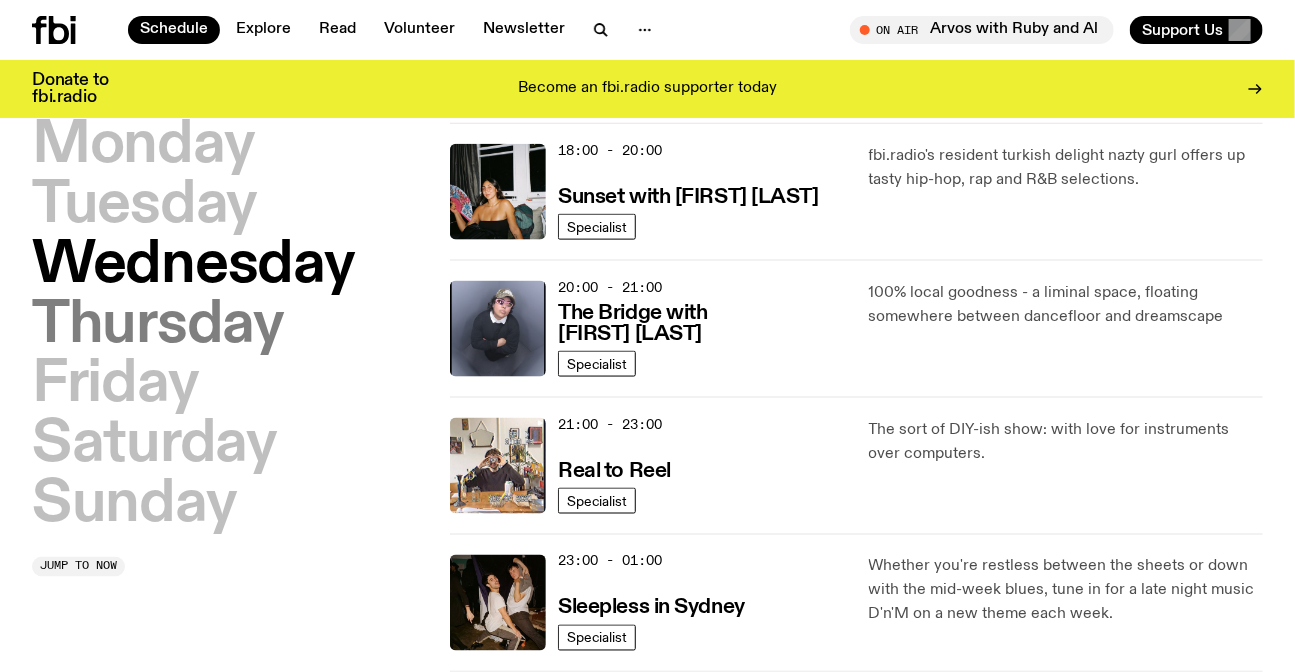 drag, startPoint x: 197, startPoint y: 310, endPoint x: 236, endPoint y: 310, distance: 39 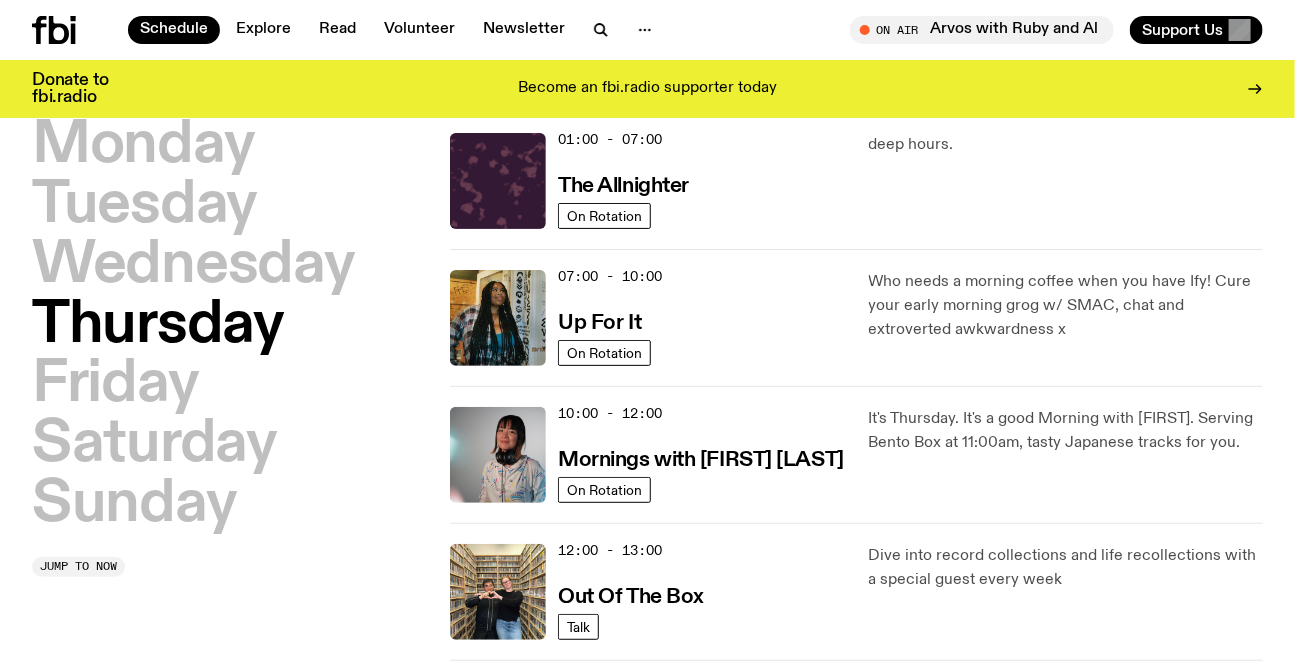scroll, scrollTop: 55, scrollLeft: 0, axis: vertical 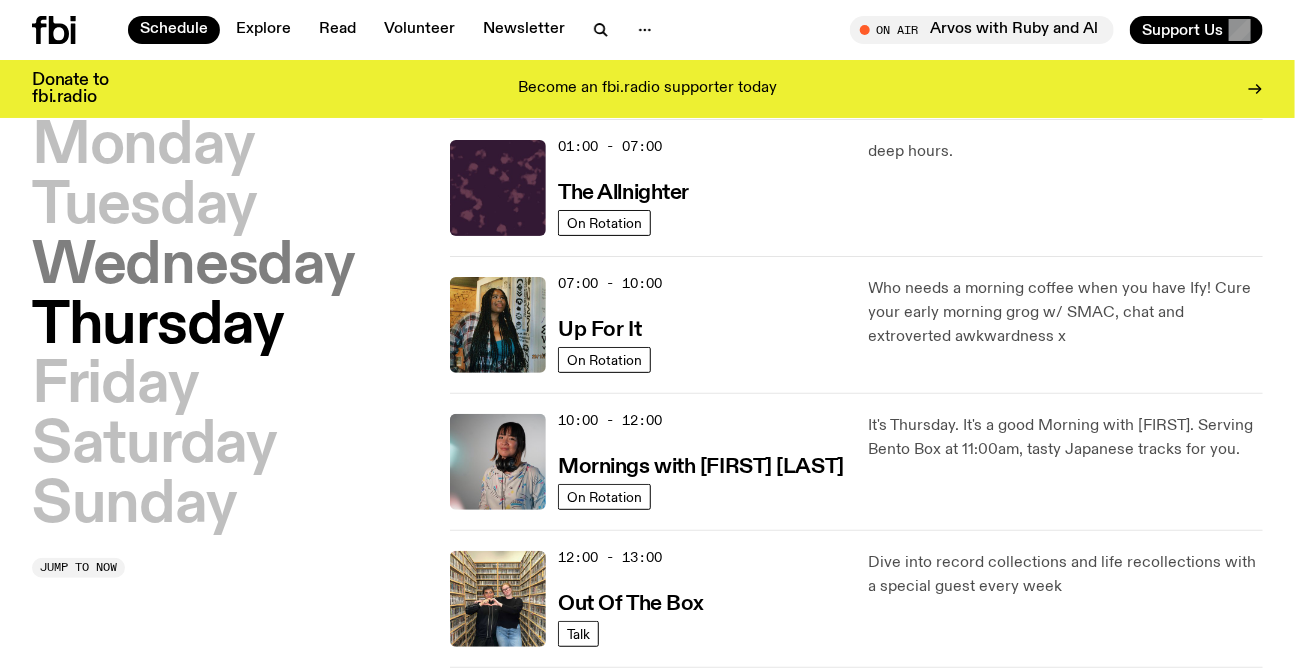 click on "Wednesday" at bounding box center (193, 267) 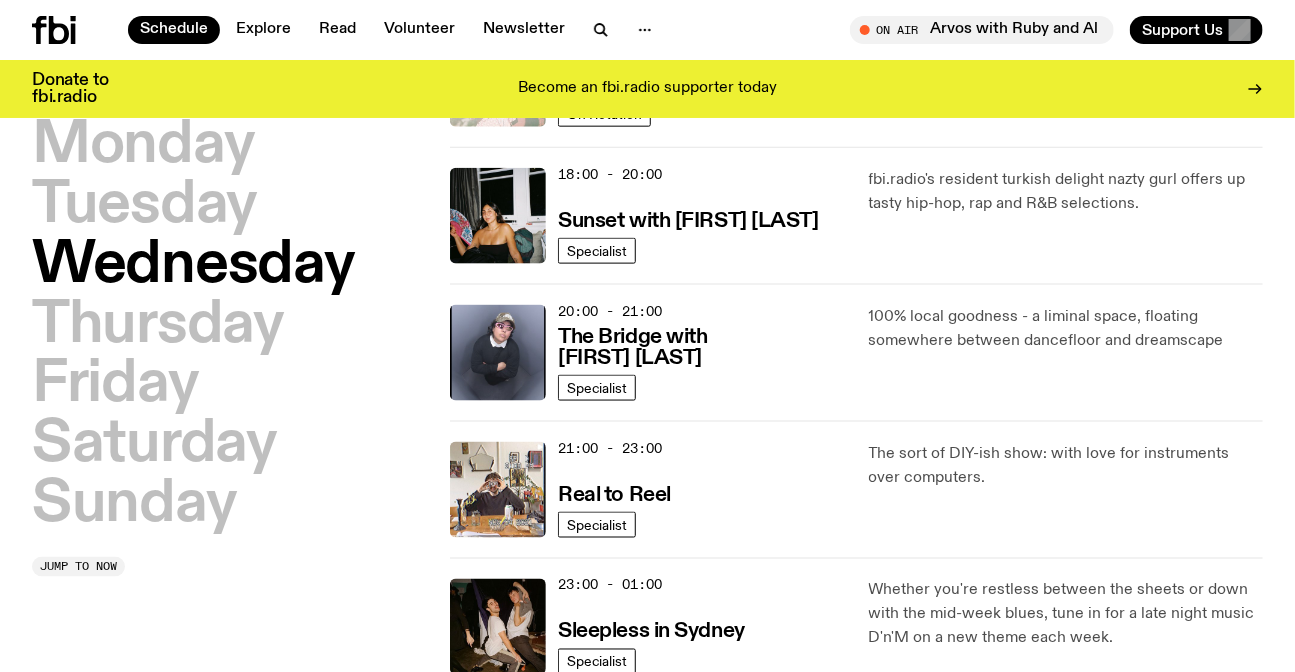 scroll, scrollTop: 873, scrollLeft: 0, axis: vertical 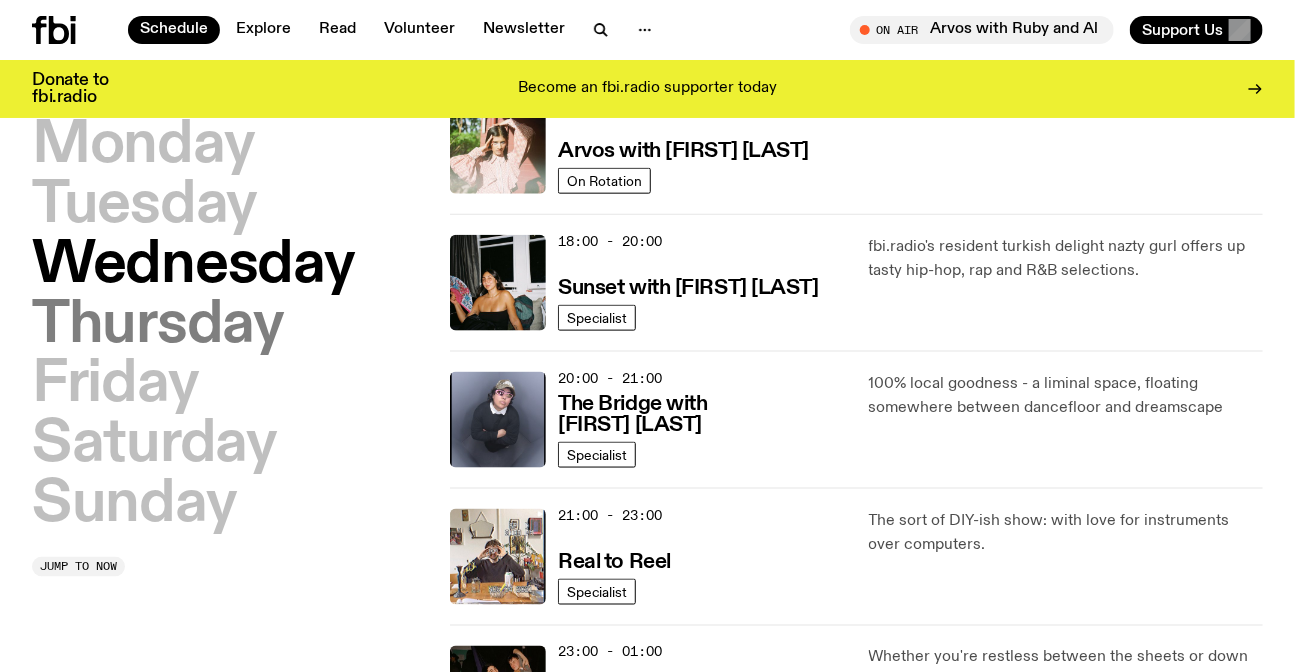 click on "Thursday" at bounding box center (158, 326) 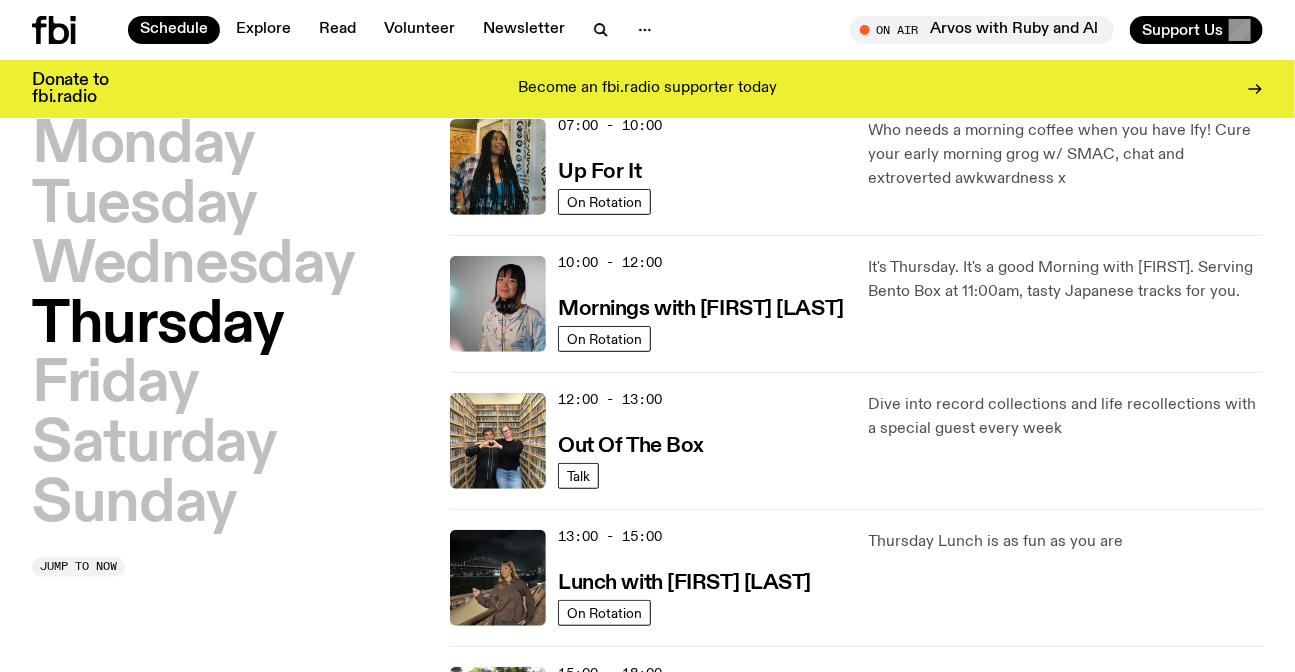 scroll, scrollTop: 146, scrollLeft: 0, axis: vertical 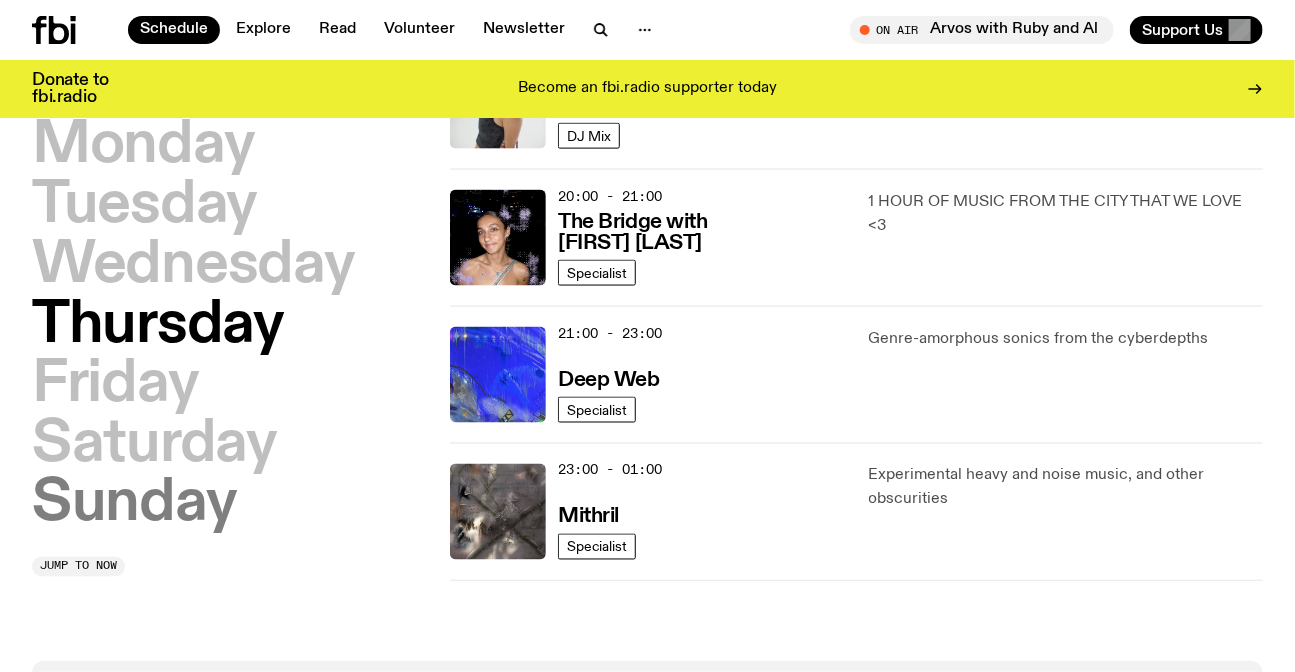 drag, startPoint x: 531, startPoint y: 364, endPoint x: 92, endPoint y: 389, distance: 439.71127 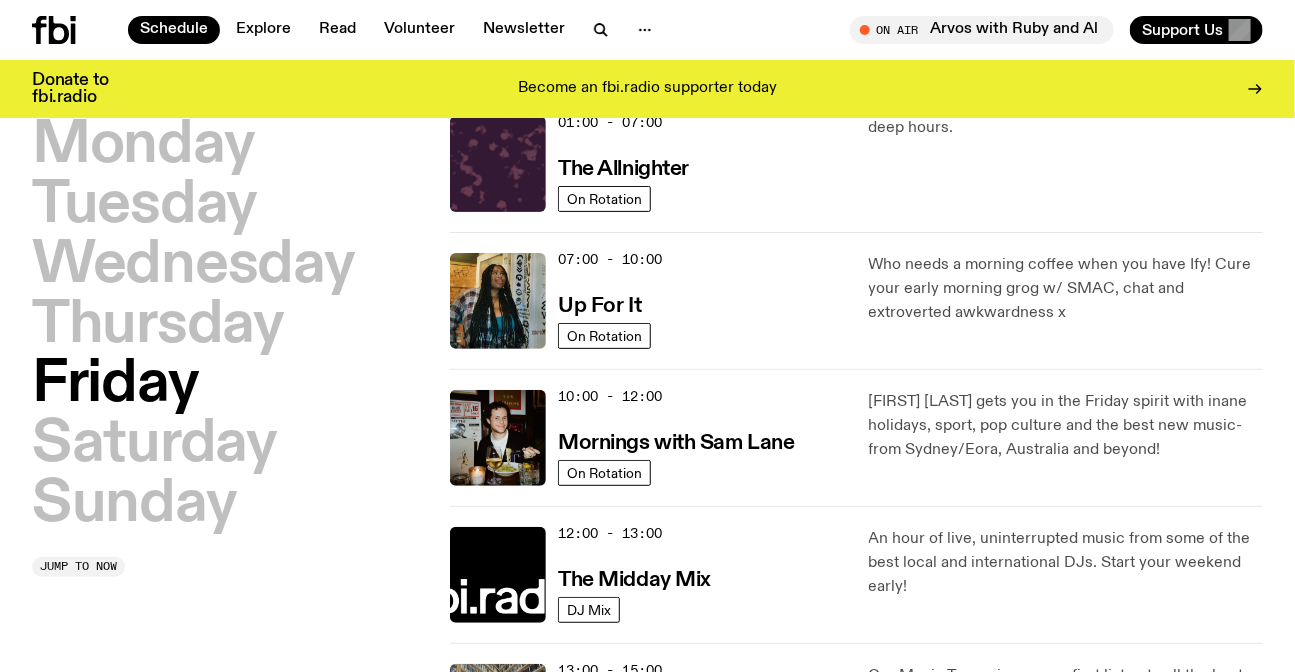scroll, scrollTop: 55, scrollLeft: 0, axis: vertical 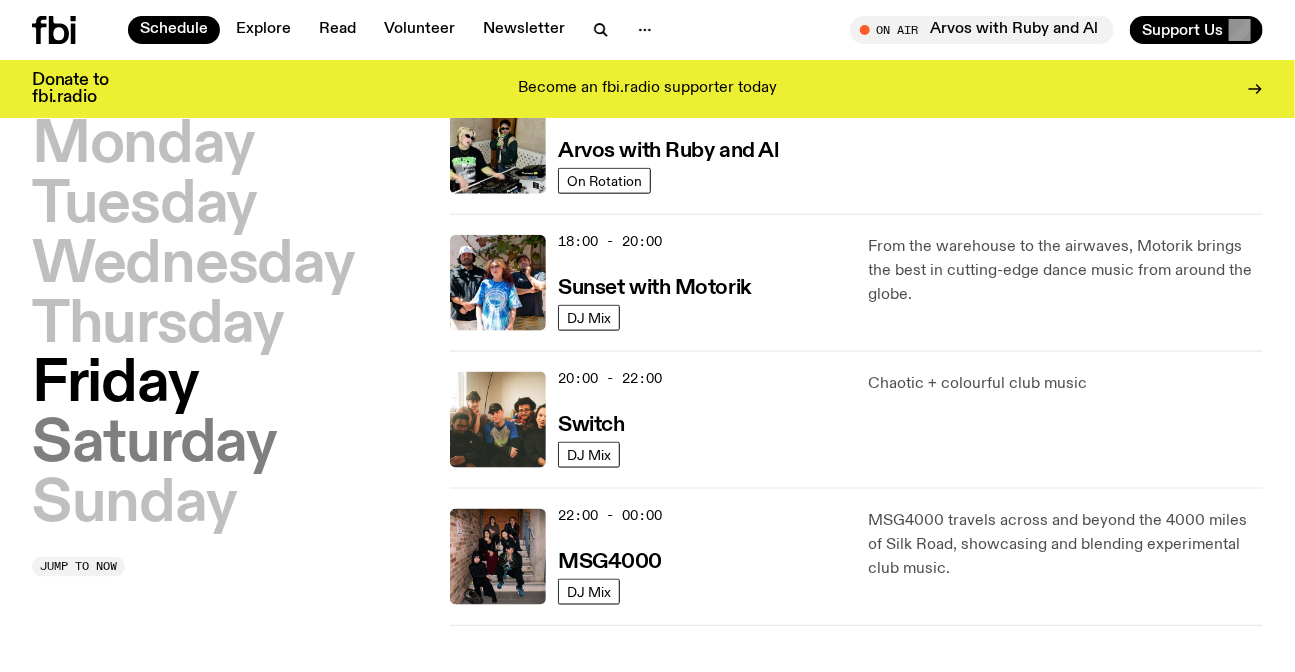 click on "Saturday" at bounding box center [154, 445] 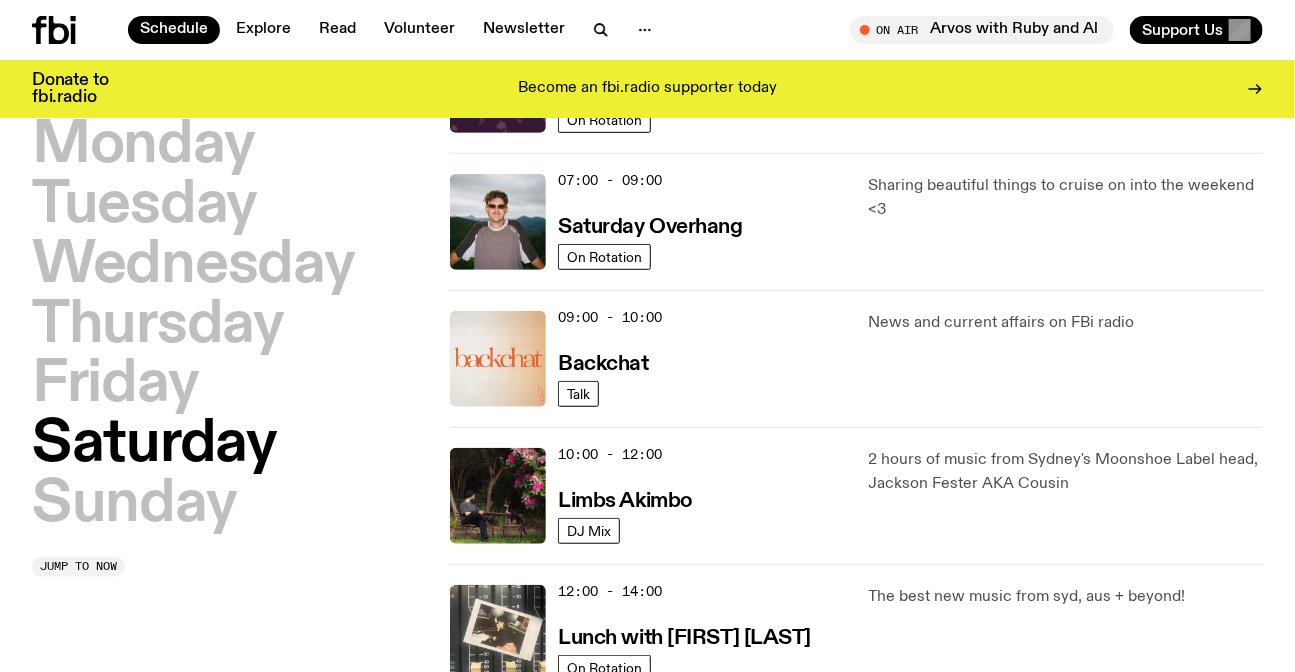 scroll, scrollTop: 328, scrollLeft: 0, axis: vertical 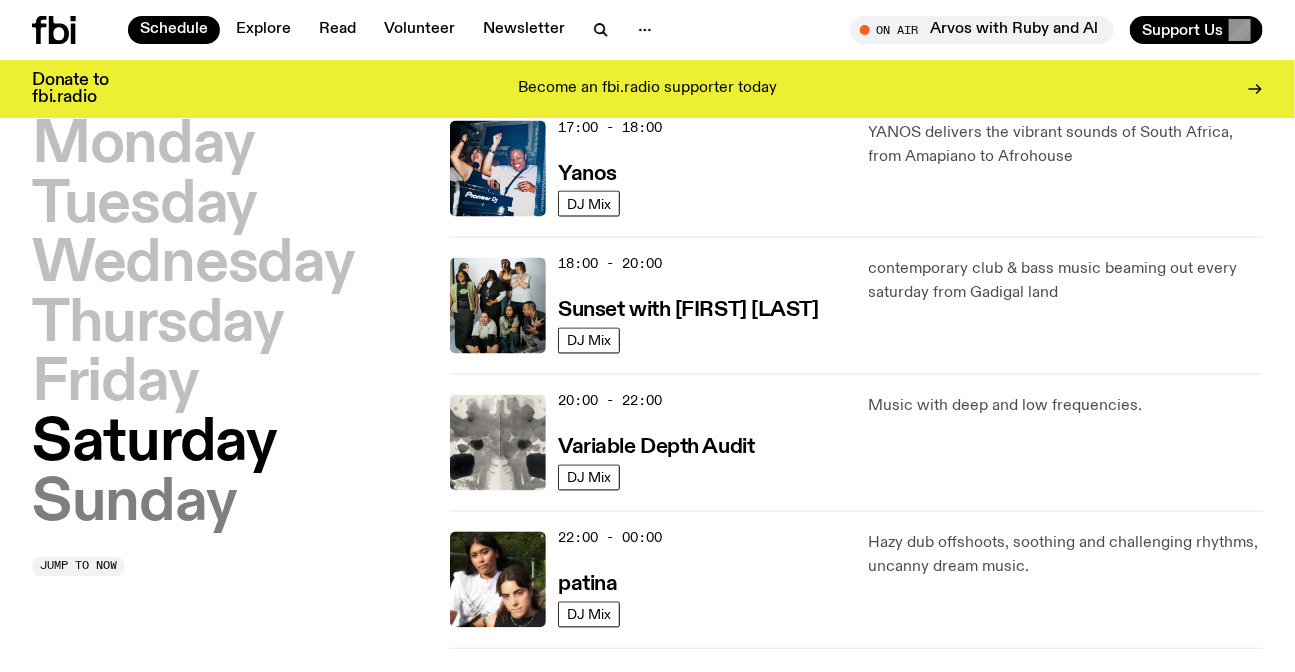 click on "Sunday" at bounding box center (134, 505) 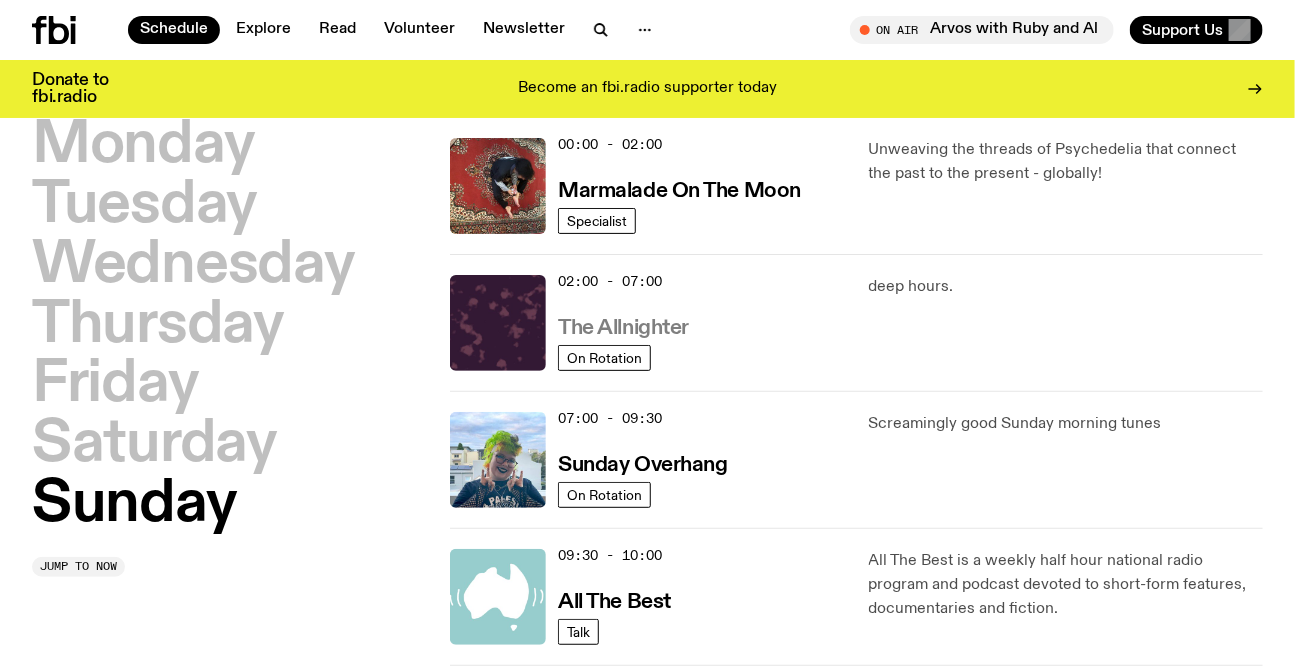 scroll, scrollTop: 55, scrollLeft: 0, axis: vertical 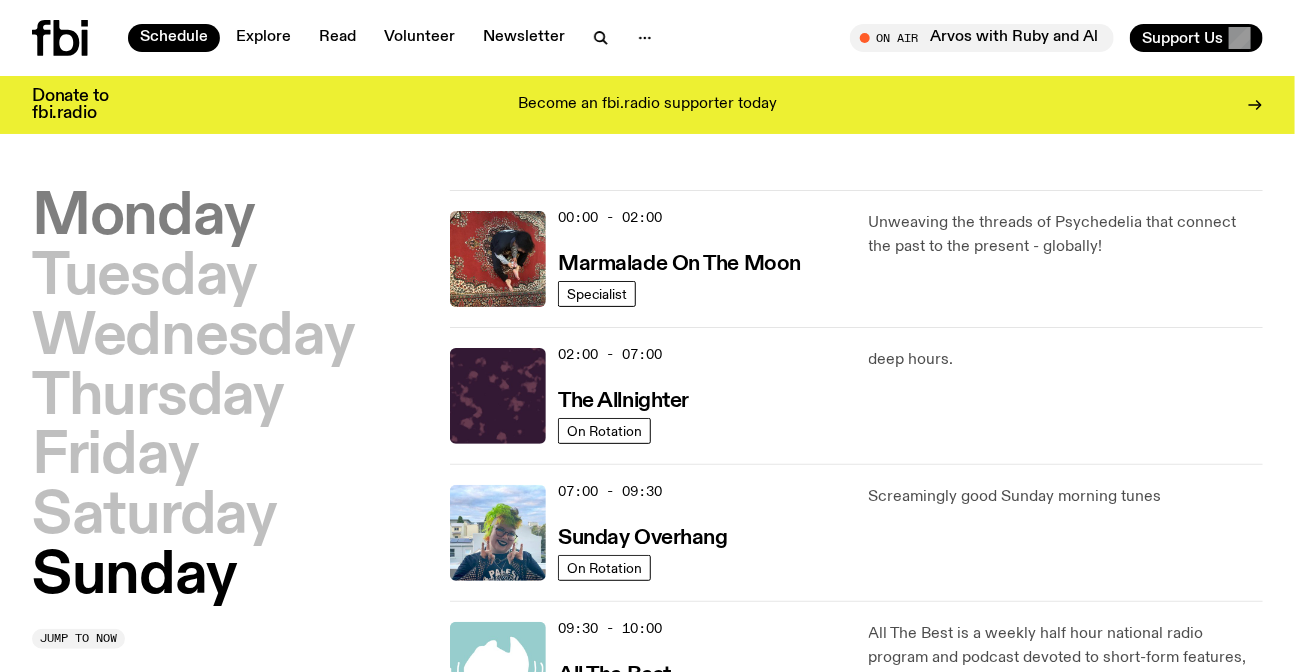 click on "Monday" at bounding box center [143, 218] 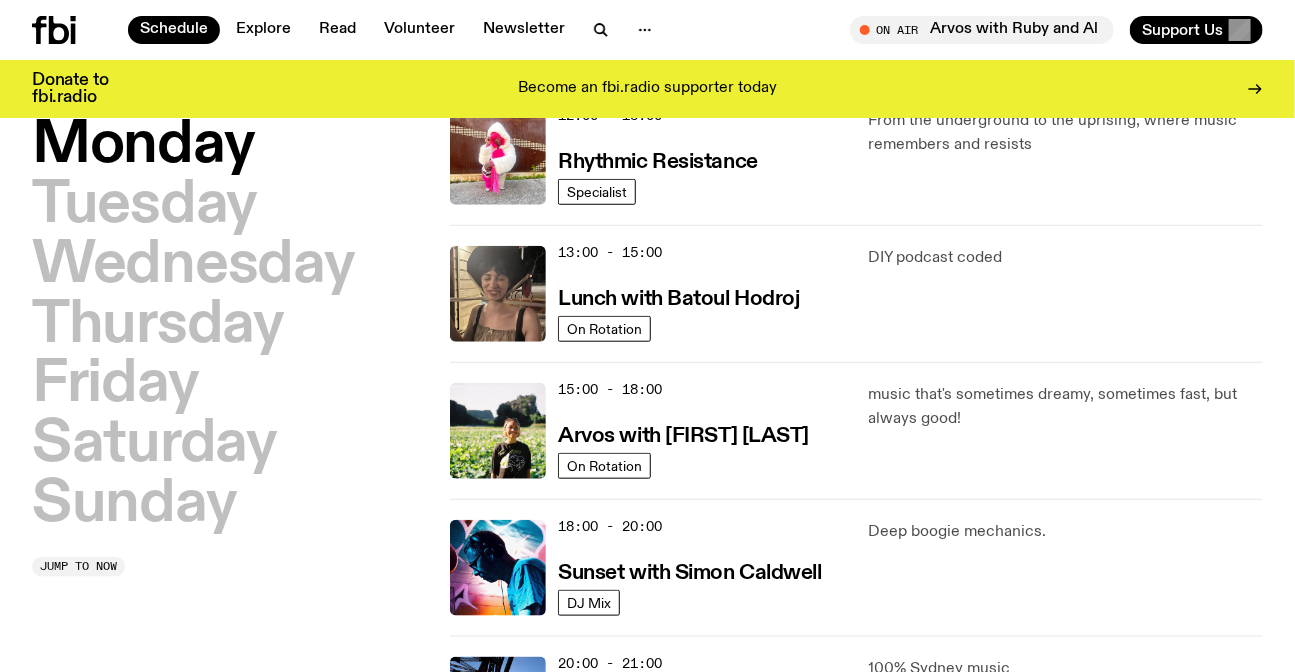 scroll, scrollTop: 510, scrollLeft: 0, axis: vertical 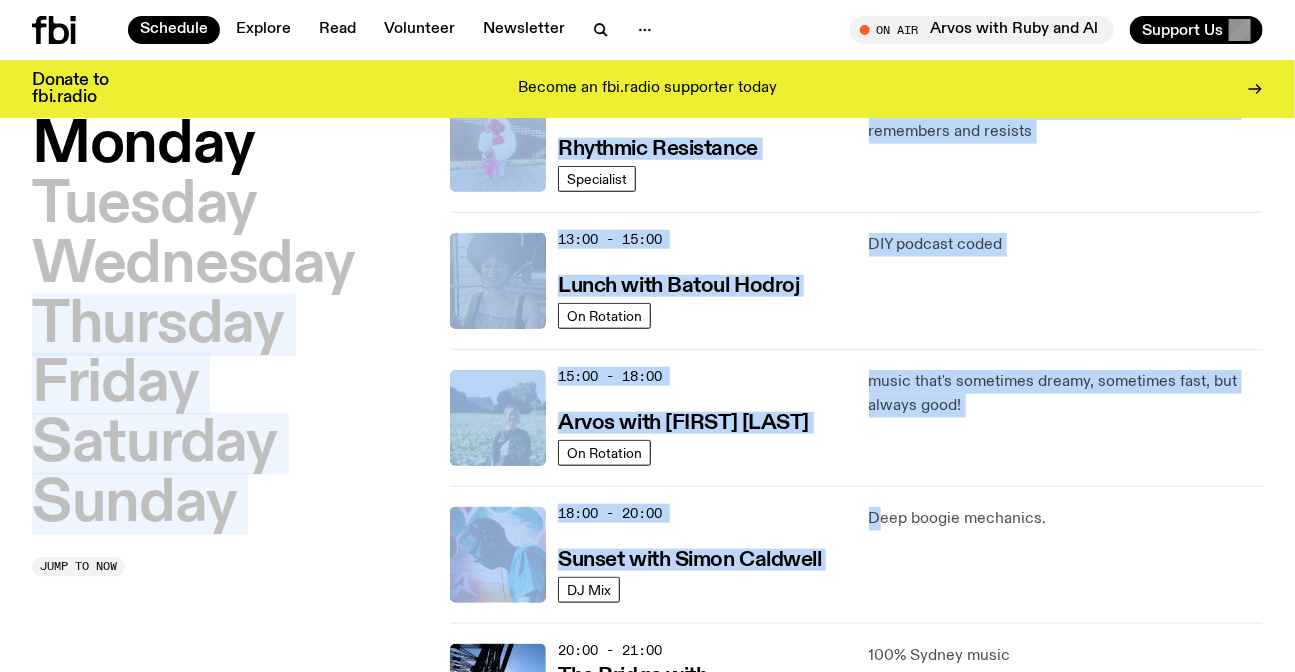 drag, startPoint x: 423, startPoint y: 282, endPoint x: 898, endPoint y: 541, distance: 541.02313 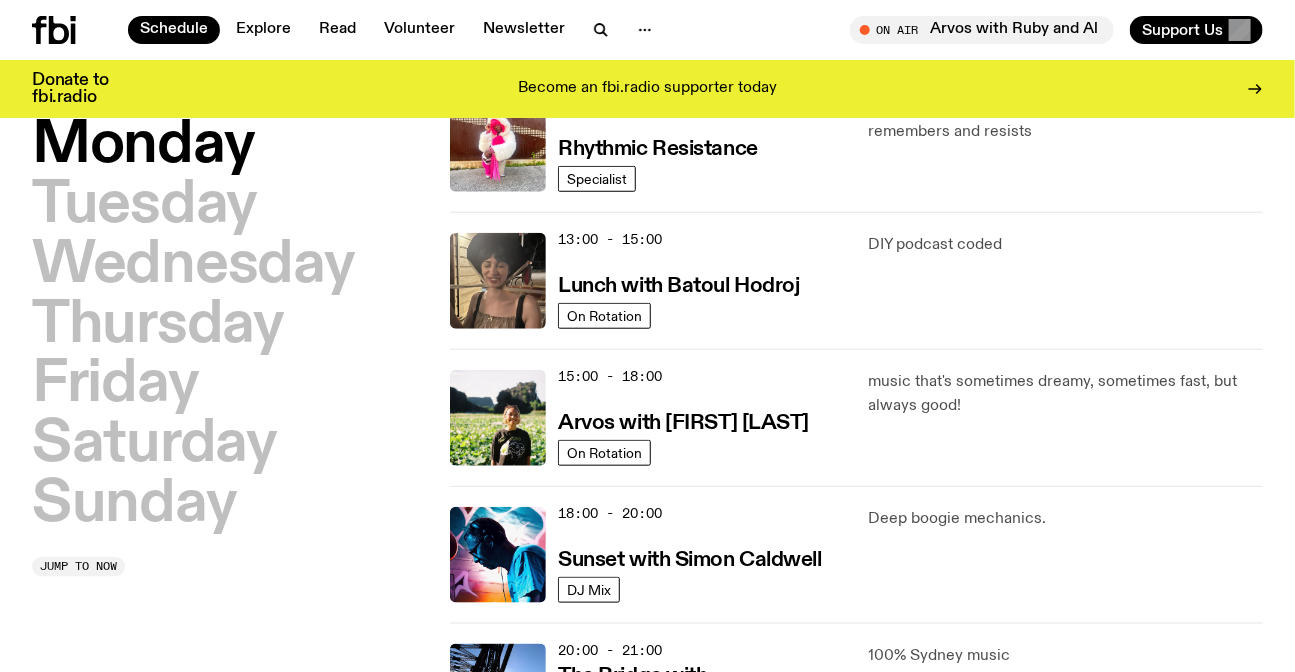 click on "Deep boogie mechanics." at bounding box center [1066, 519] 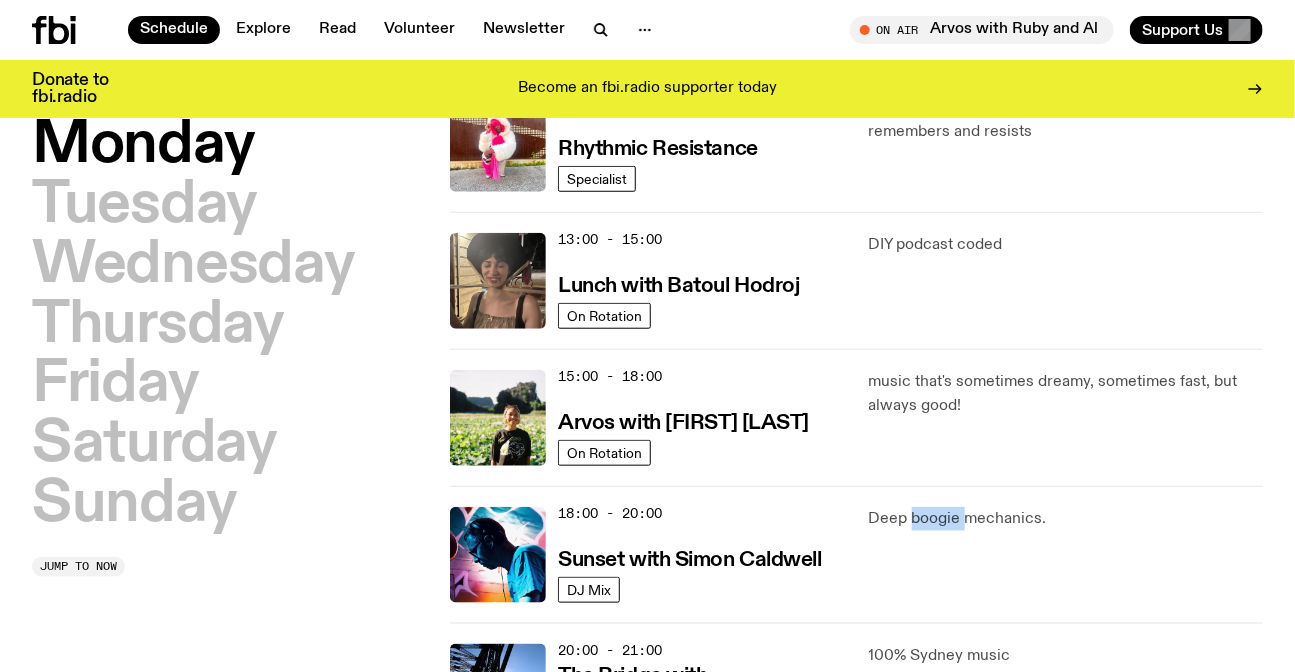 click on "Deep boogie mechanics." at bounding box center [1066, 519] 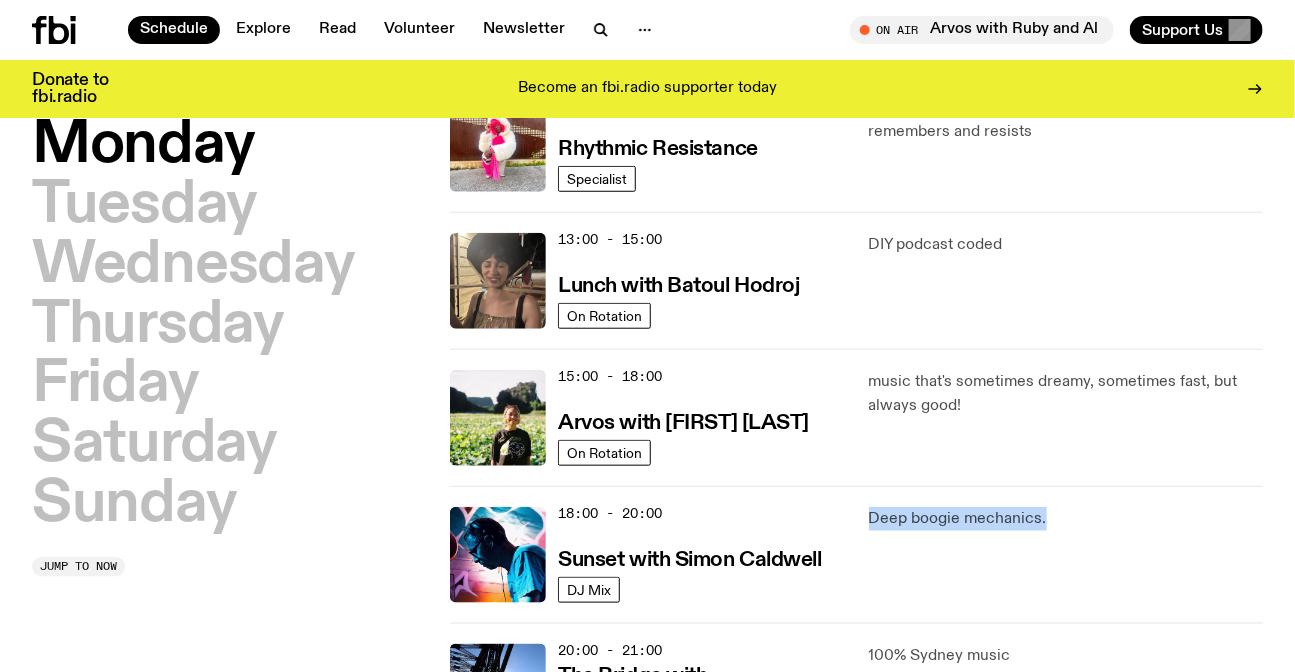 click on "Deep boogie mechanics." at bounding box center [1066, 519] 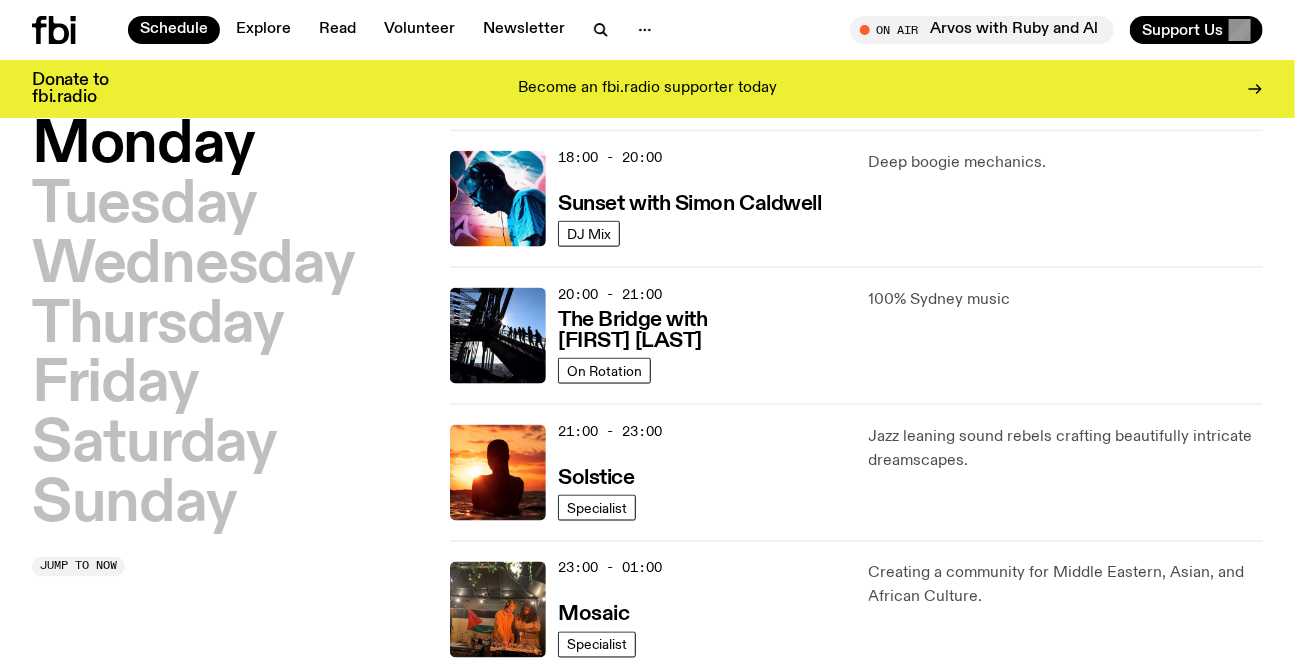 scroll, scrollTop: 873, scrollLeft: 0, axis: vertical 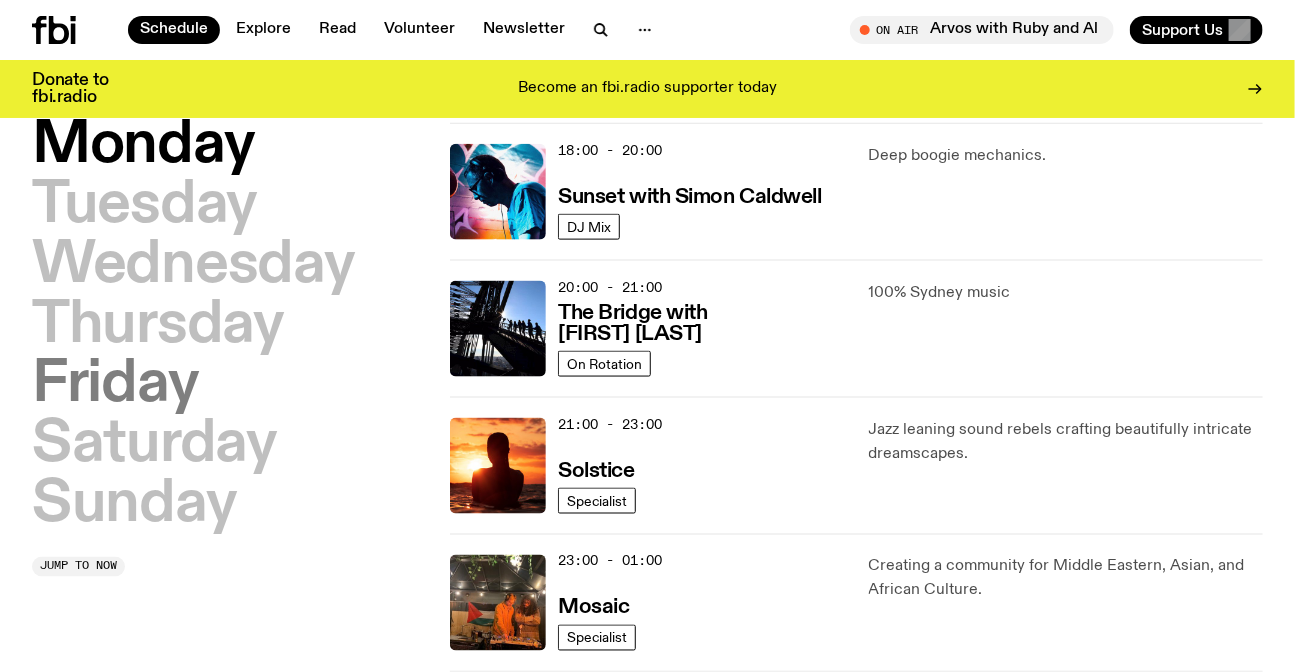 click on "Friday" at bounding box center (115, 385) 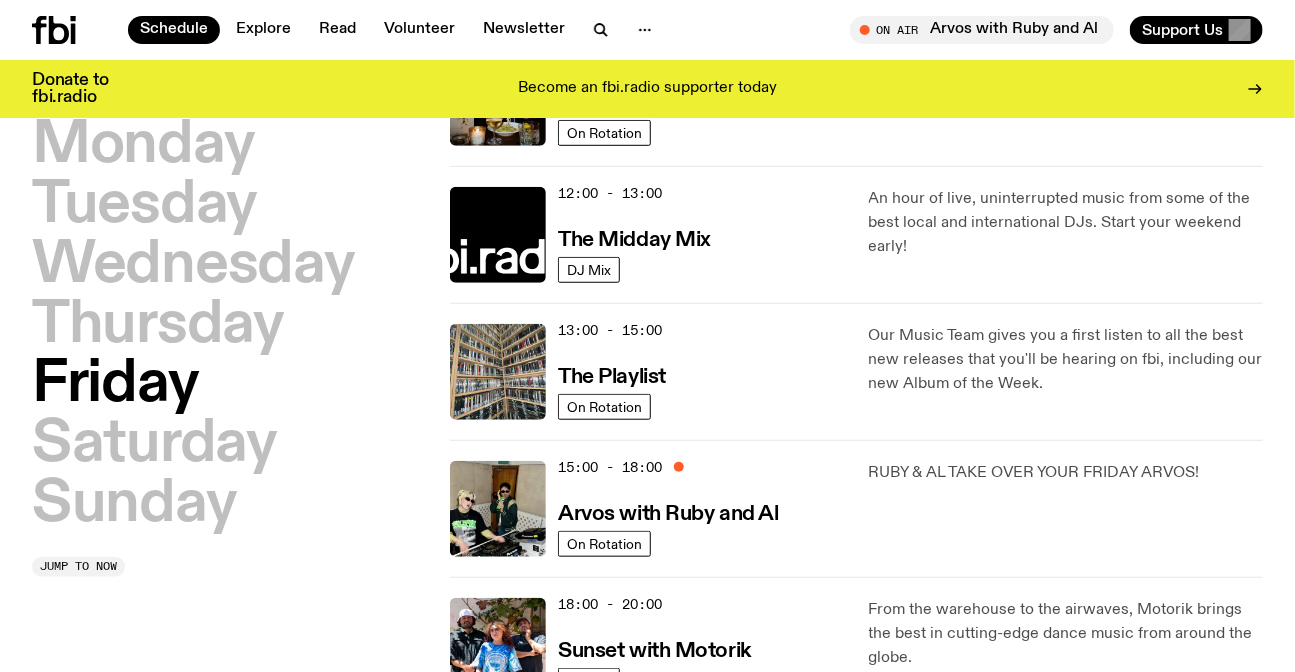 scroll, scrollTop: 691, scrollLeft: 0, axis: vertical 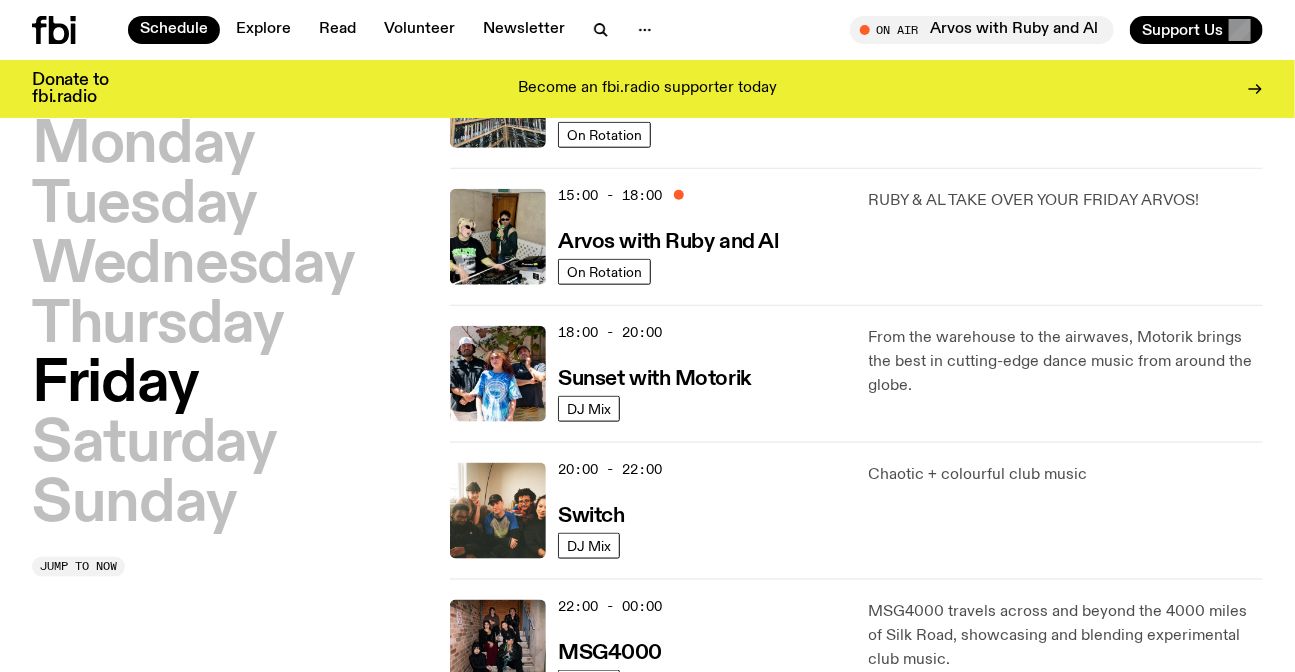 click on "RUBY & AL TAKE OVER YOUR FRIDAY ARVOS!" at bounding box center (1066, 201) 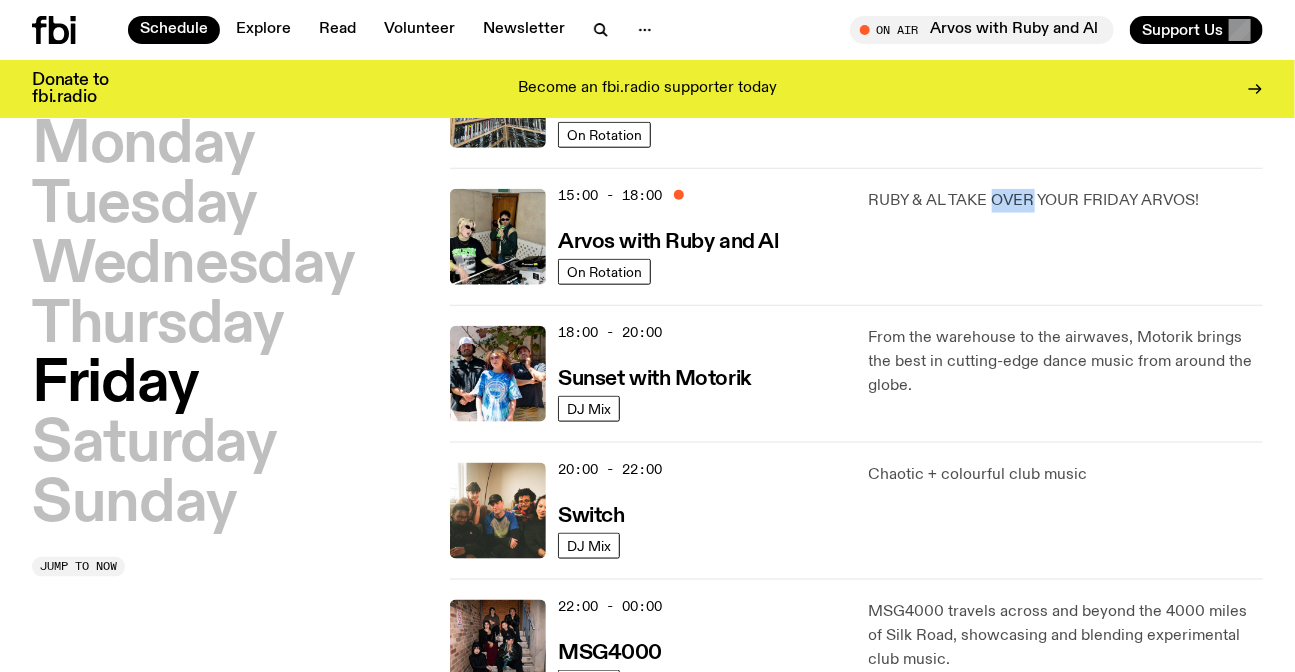 click on "RUBY & AL TAKE OVER YOUR FRIDAY ARVOS!" at bounding box center (1066, 201) 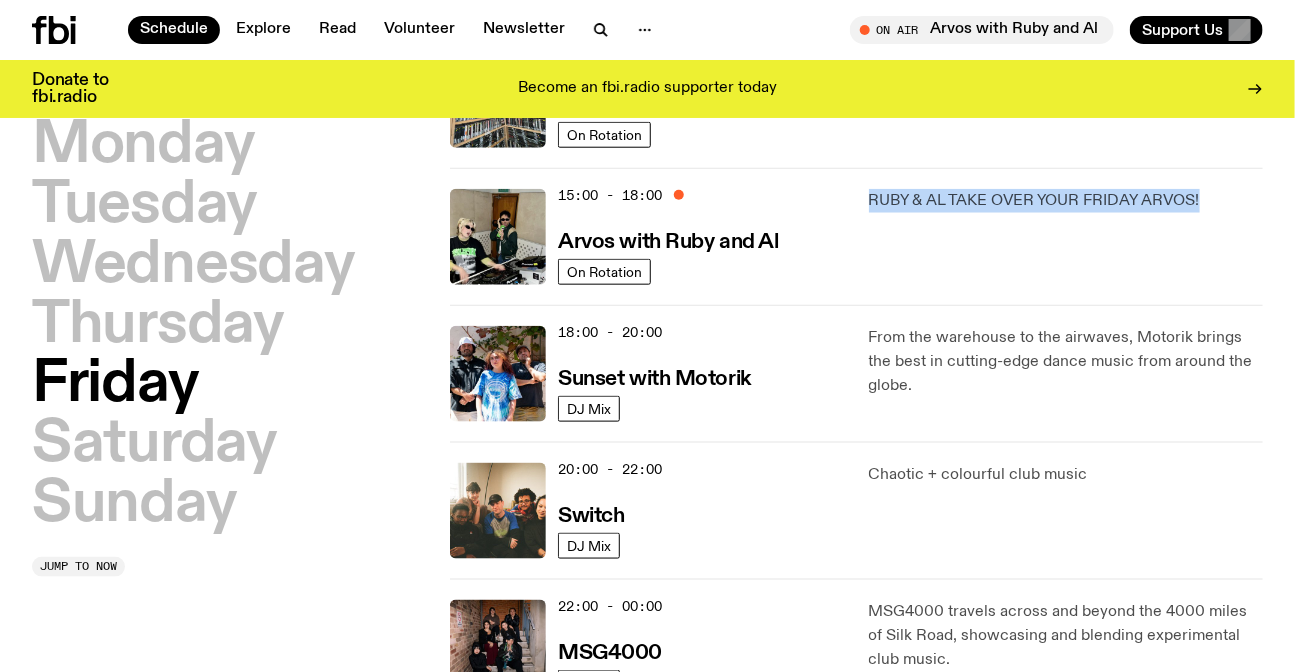 click on "RUBY & AL TAKE OVER YOUR FRIDAY ARVOS!" at bounding box center [1066, 201] 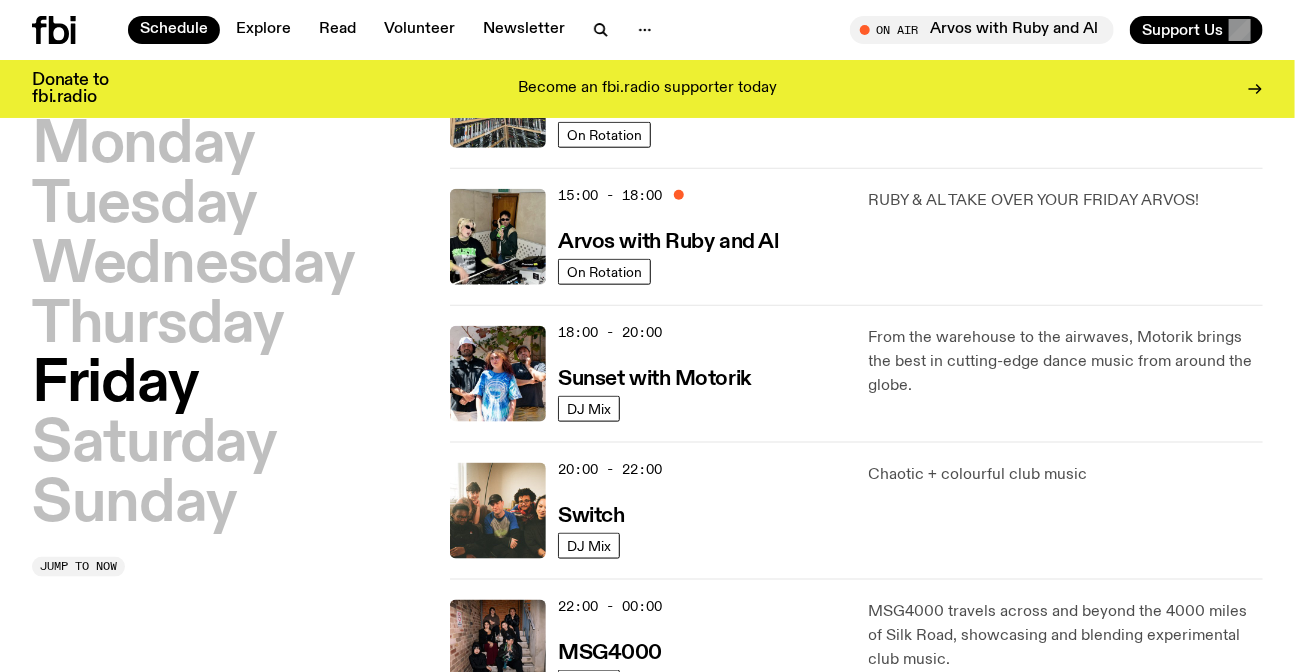 click on "From the warehouse to the airwaves, Motorik brings the best in cutting-edge dance music from around the globe." at bounding box center [1066, 362] 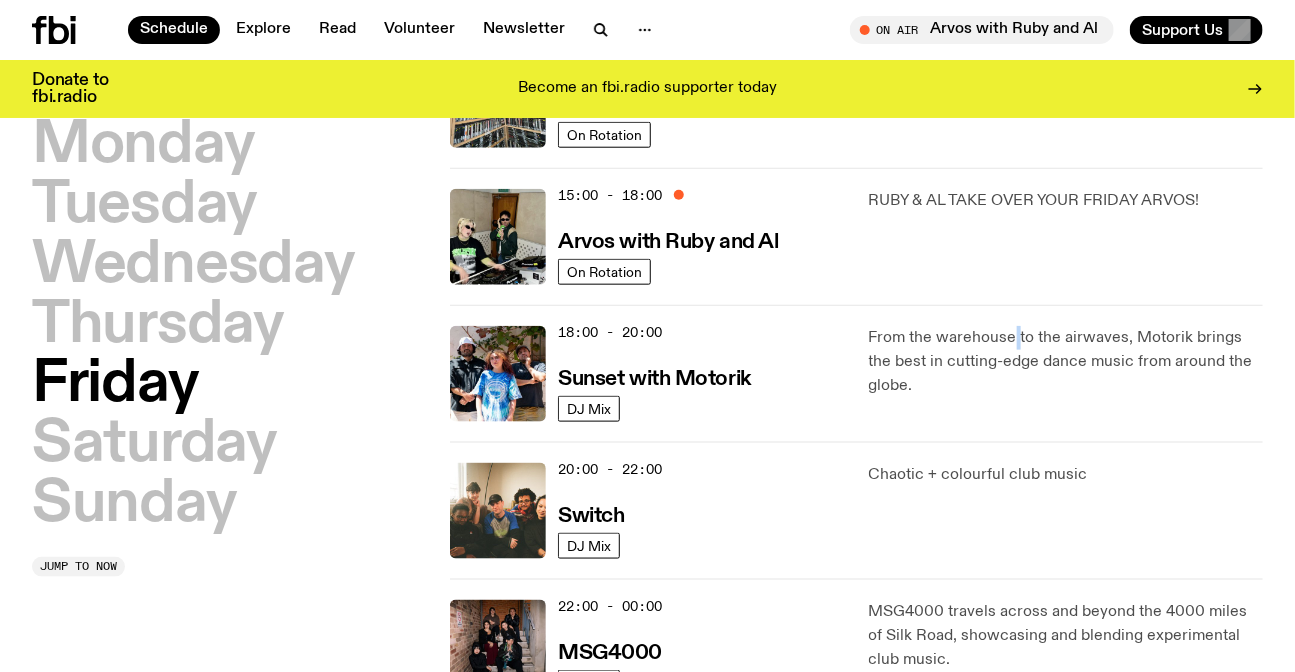 click on "From the warehouse to the airwaves, Motorik brings the best in cutting-edge dance music from around the globe." at bounding box center [1066, 362] 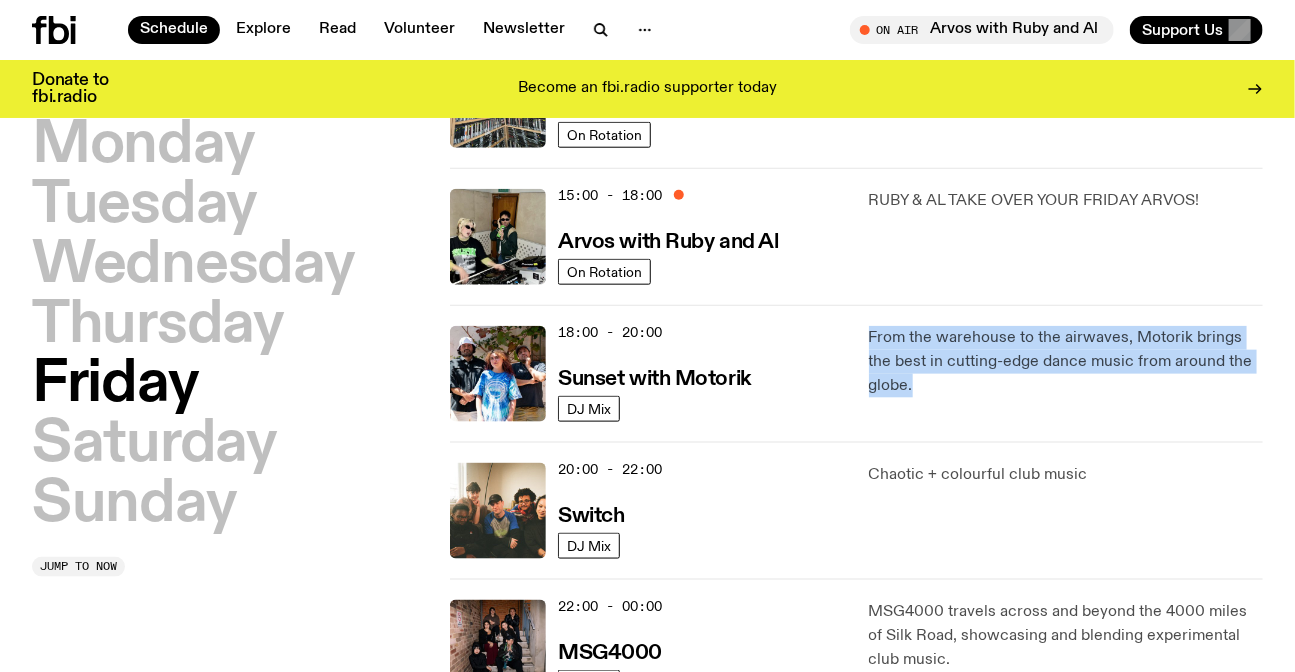 click on "From the warehouse to the airwaves, Motorik brings the best in cutting-edge dance music from around the globe." at bounding box center (1066, 362) 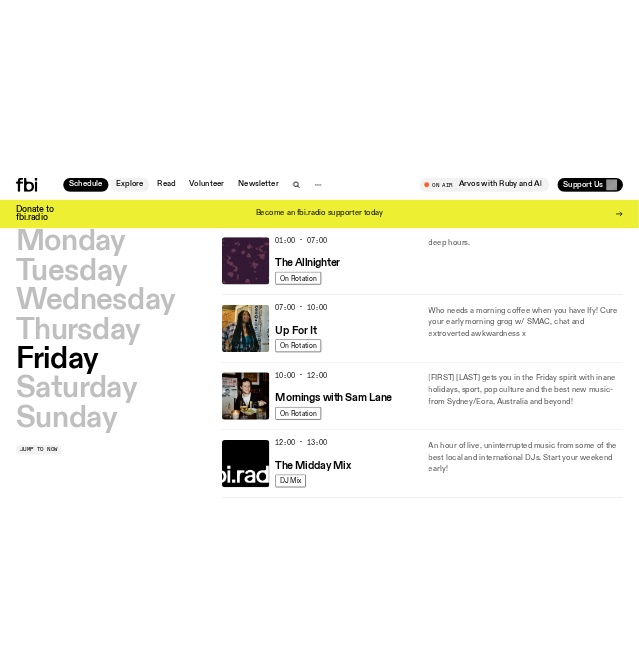 scroll, scrollTop: 0, scrollLeft: 0, axis: both 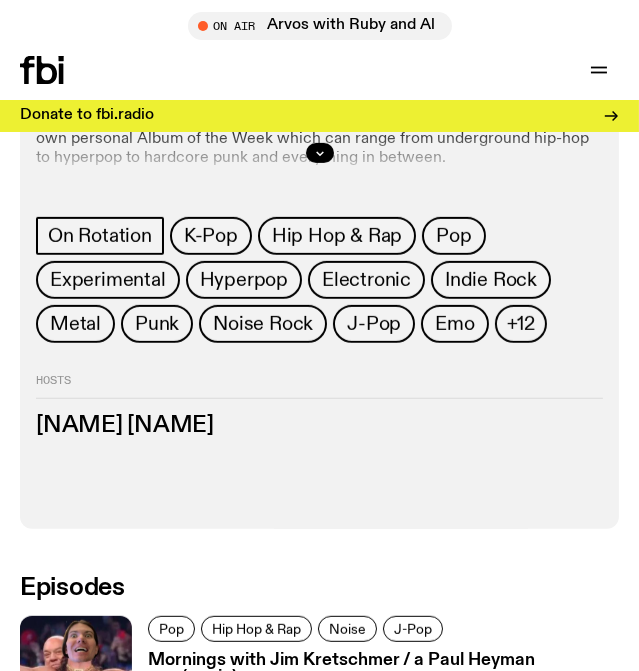 click on "Jim Kretschmer" at bounding box center (319, 426) 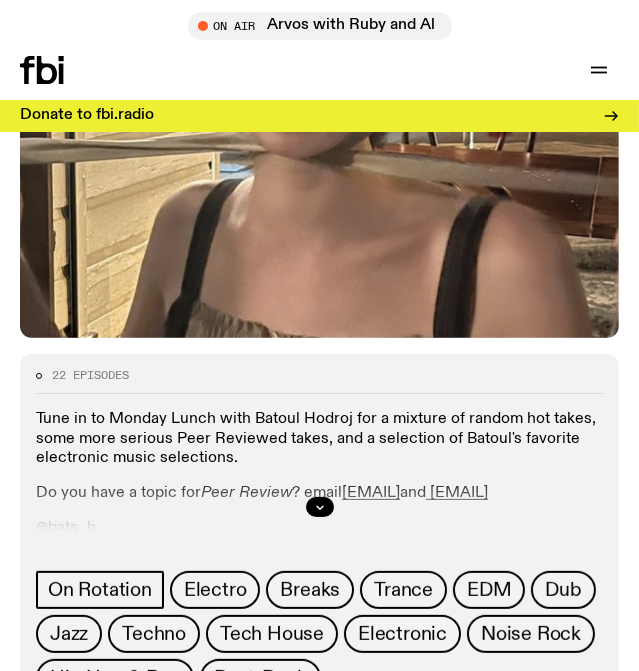 scroll, scrollTop: 363, scrollLeft: 0, axis: vertical 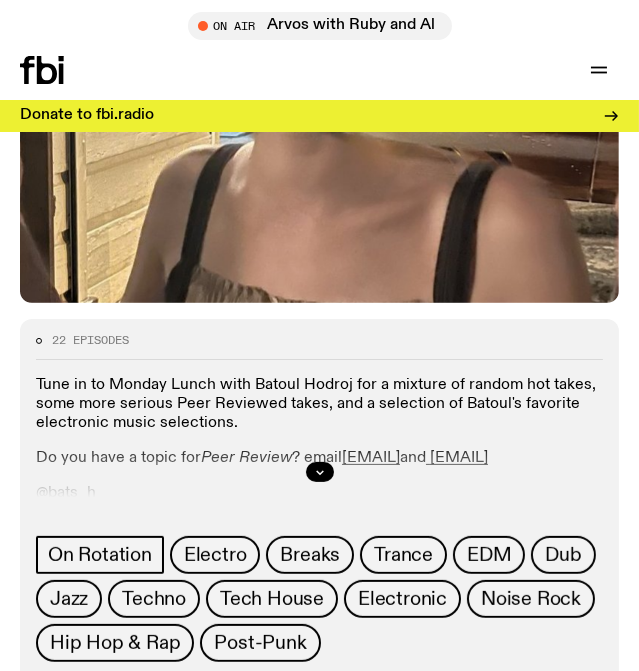 click on "Tune in to Monday Lunch with Batoul Hodroj for a mixture of random hot takes, some more serious Peer Reviewed takes, and a selection of Batoul's favorite electronic music selections." at bounding box center [319, 405] 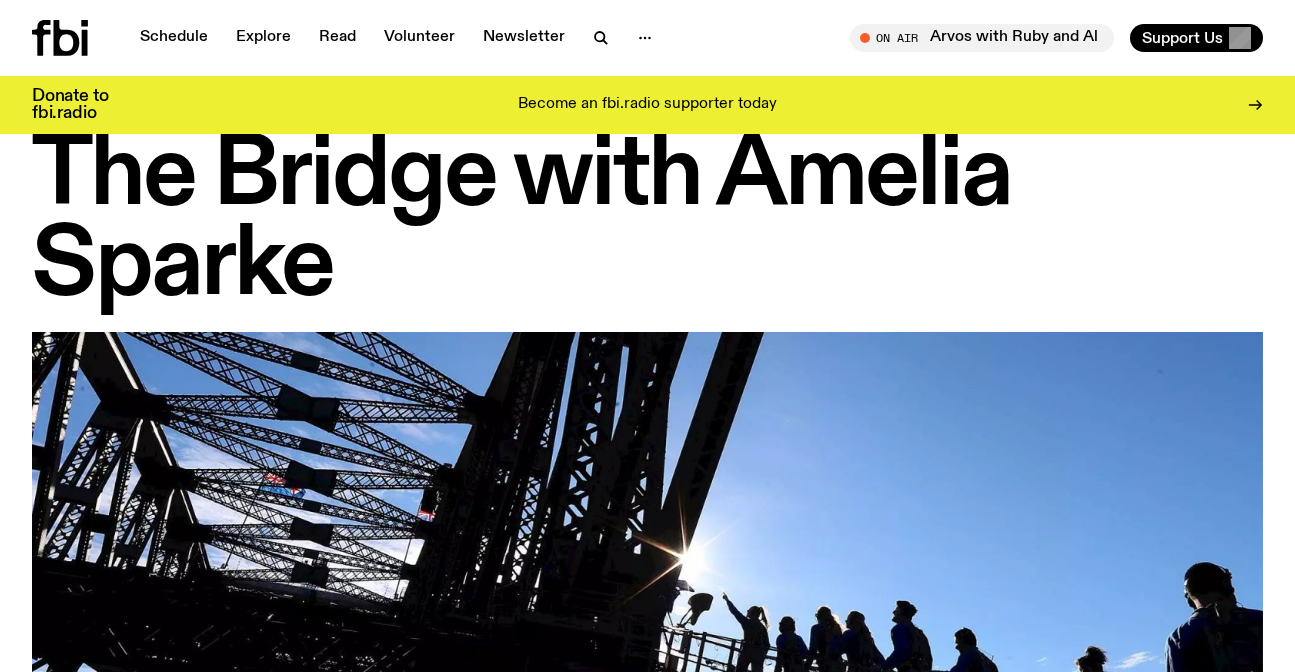 scroll, scrollTop: 0, scrollLeft: 0, axis: both 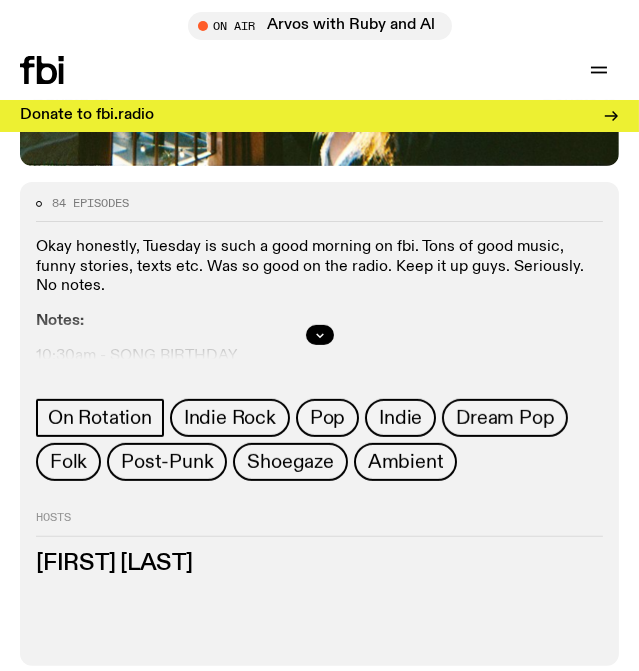 click at bounding box center (319, 335) 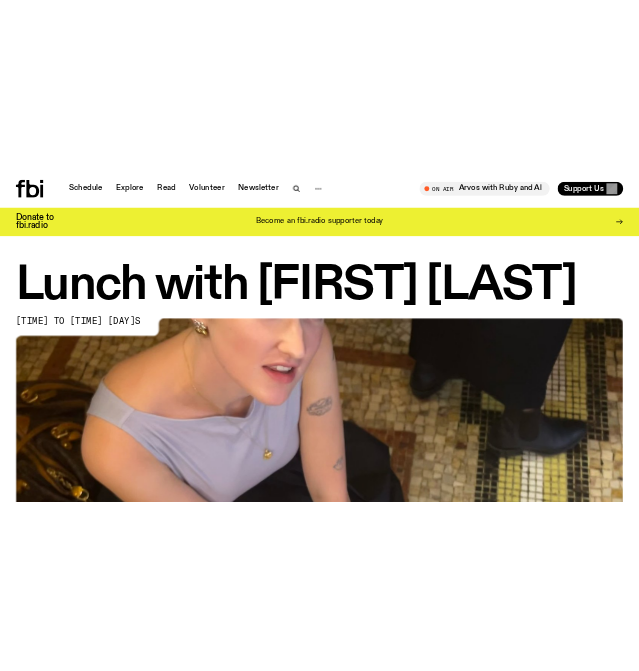 scroll, scrollTop: 0, scrollLeft: 0, axis: both 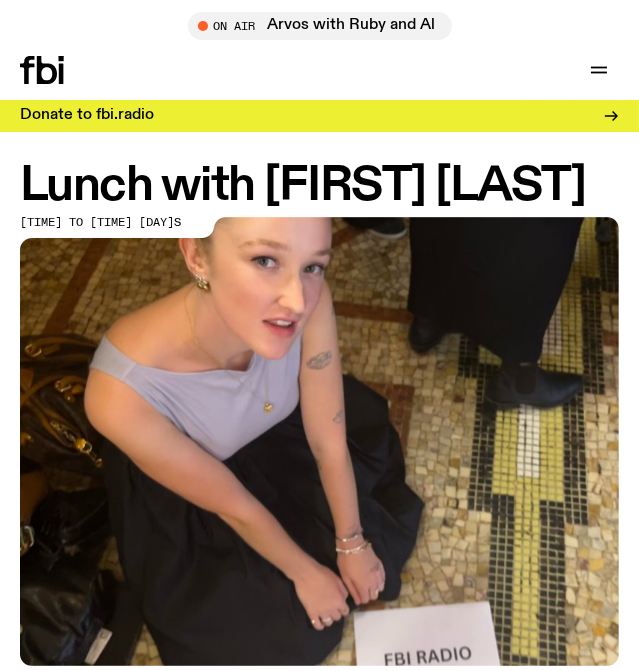 click on "Lunch with Sabine Lee Cook" at bounding box center [319, 186] 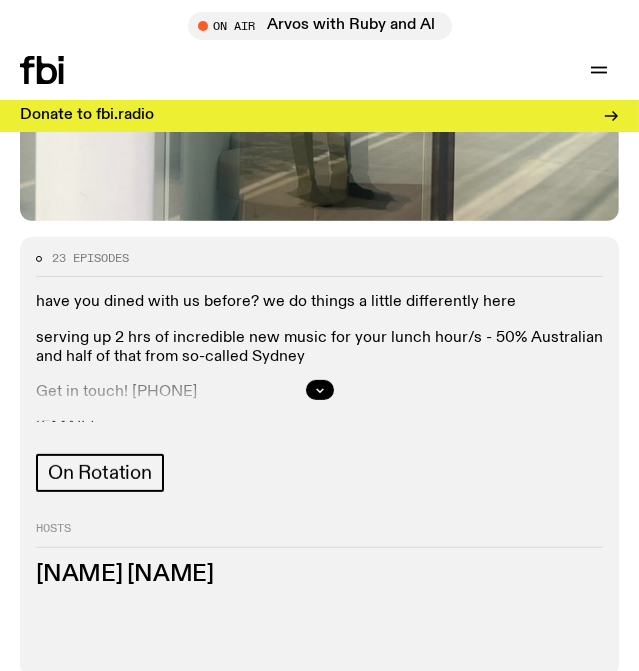 scroll, scrollTop: 545, scrollLeft: 0, axis: vertical 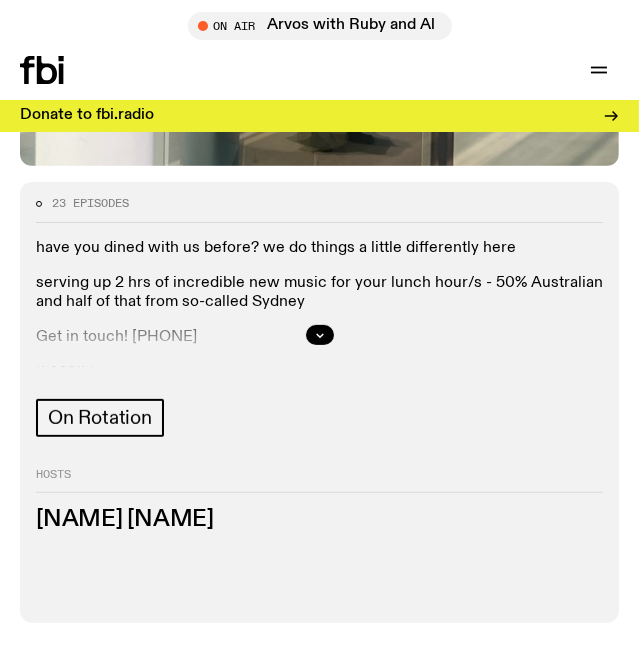 click on "serving up 2 hrs of incredible new music for your lunch hour/s - 50% Australian and half of that from so-called Sydney" at bounding box center [319, 293] 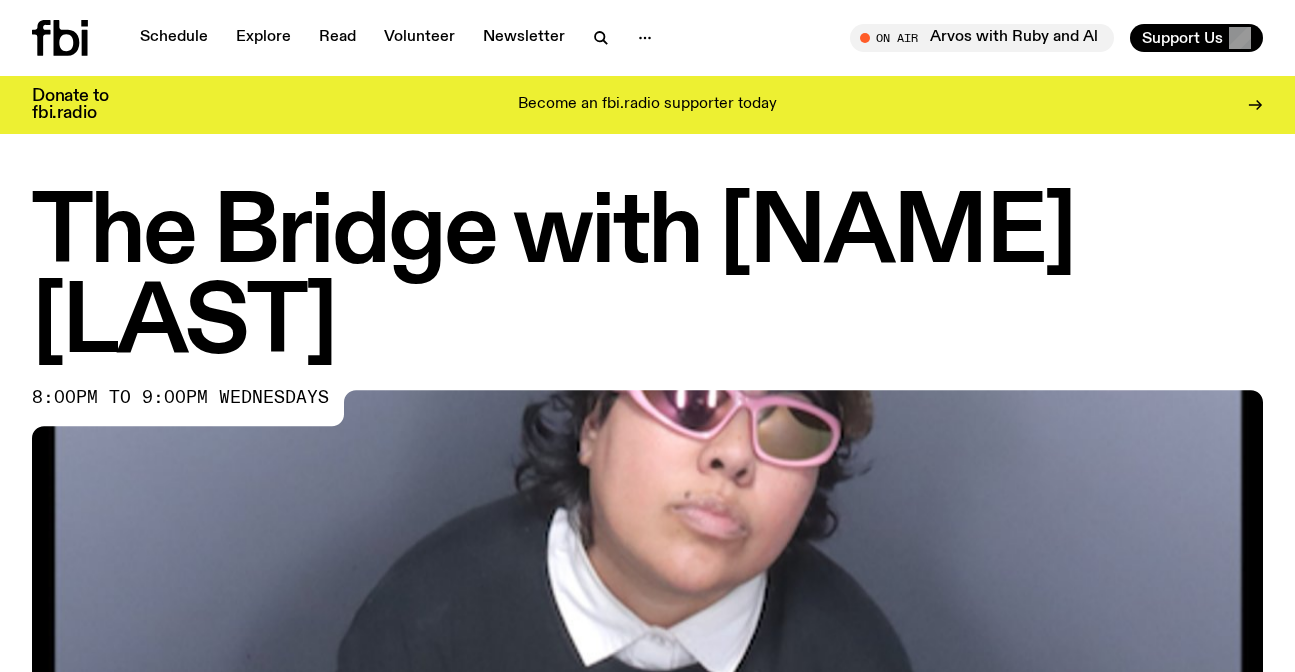 scroll, scrollTop: 0, scrollLeft: 0, axis: both 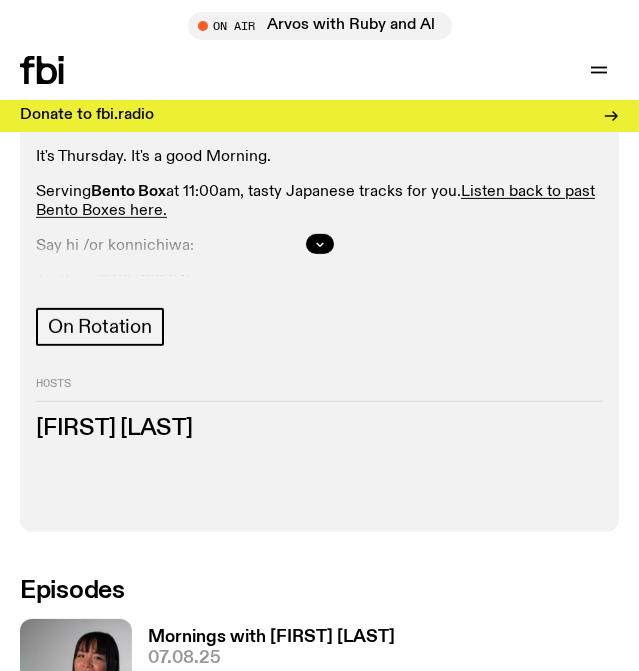 click on "Hosts  [FIRST] [LAST]" at bounding box center (319, 441) 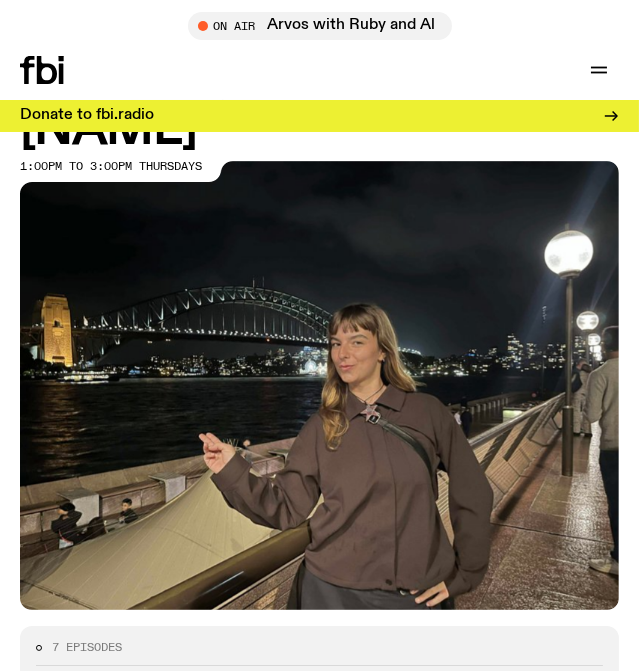 scroll, scrollTop: 0, scrollLeft: 0, axis: both 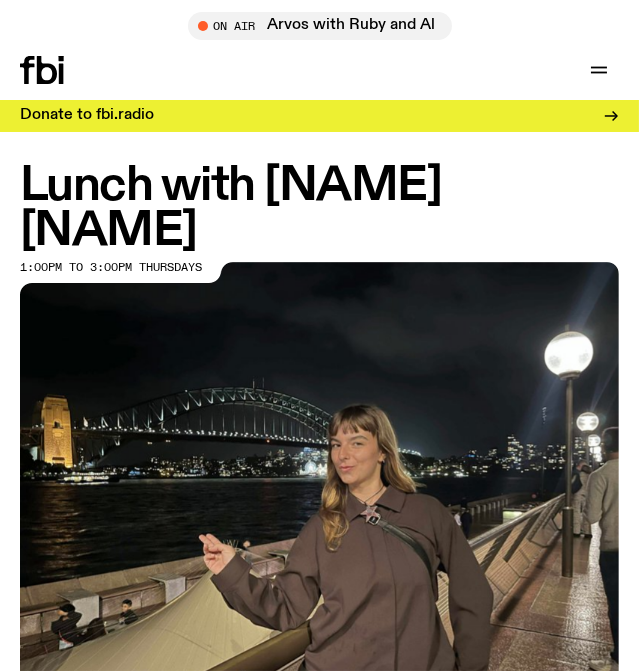 click on "Lunch with Izzy Page" at bounding box center (319, 209) 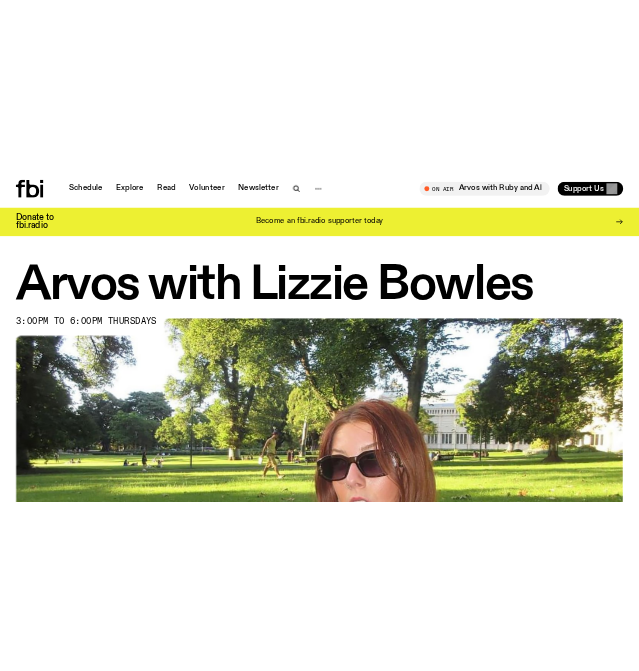 scroll, scrollTop: 0, scrollLeft: 0, axis: both 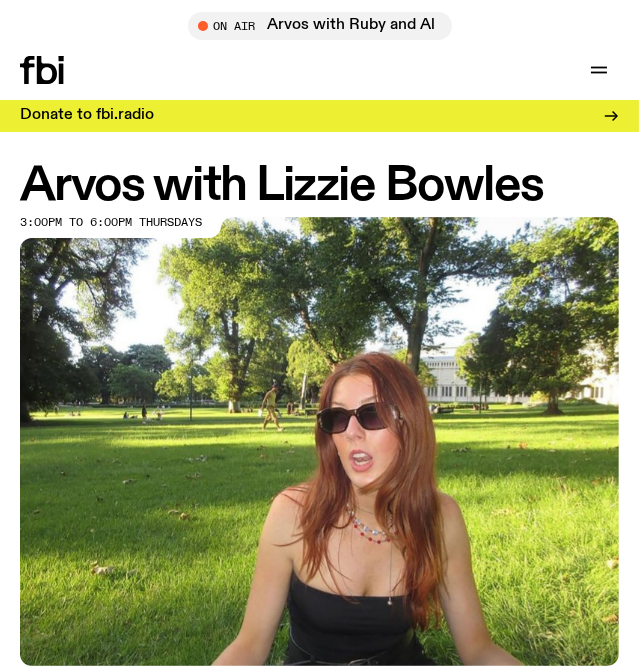 click at bounding box center (474, 116) 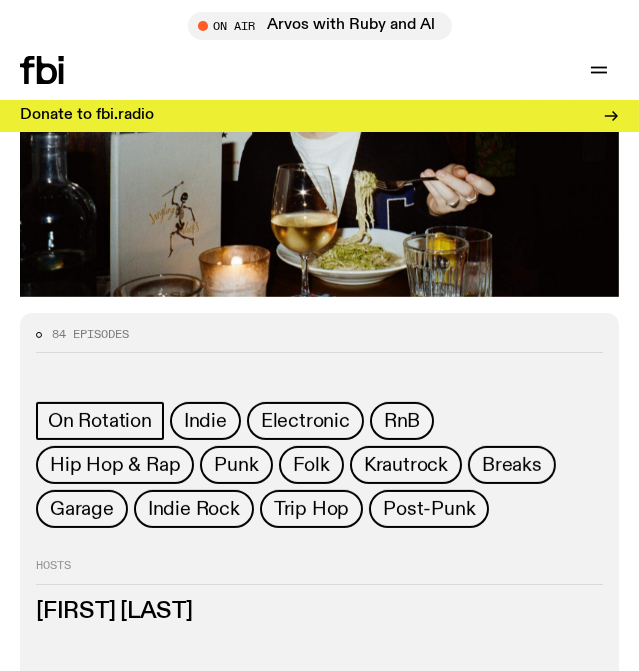 scroll, scrollTop: 363, scrollLeft: 0, axis: vertical 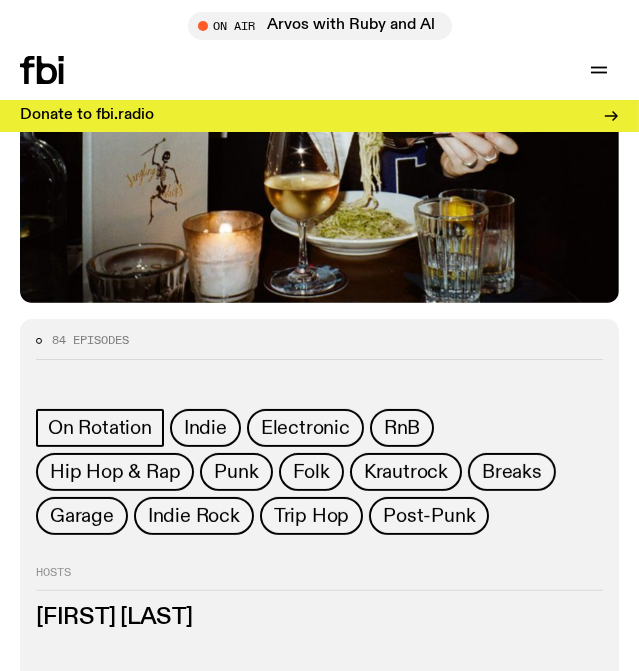 click on "84 episodes" at bounding box center [319, 347] 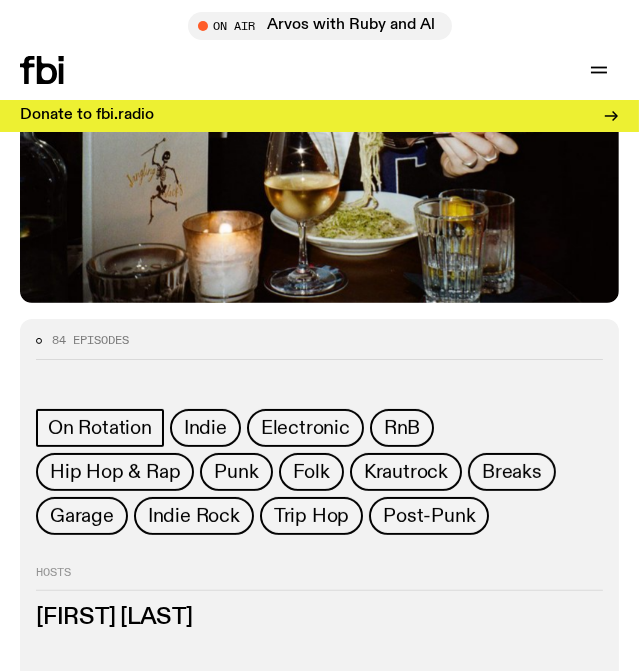click on "84 episodes" at bounding box center [319, 347] 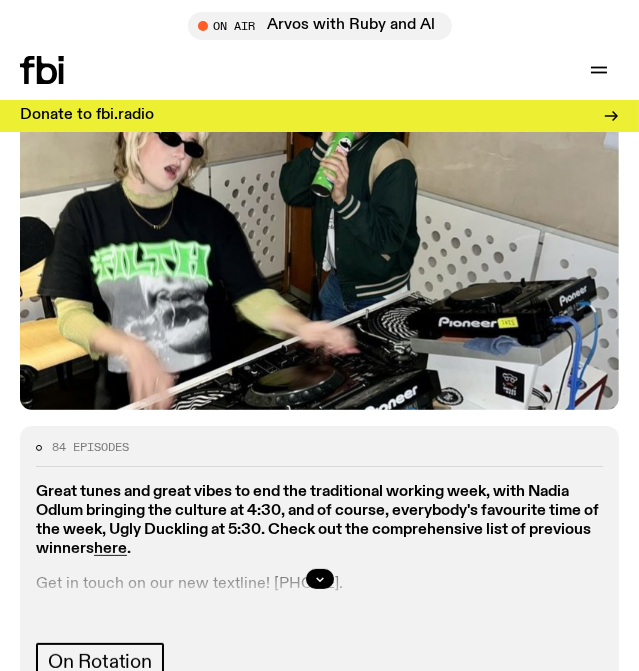 scroll, scrollTop: 545, scrollLeft: 0, axis: vertical 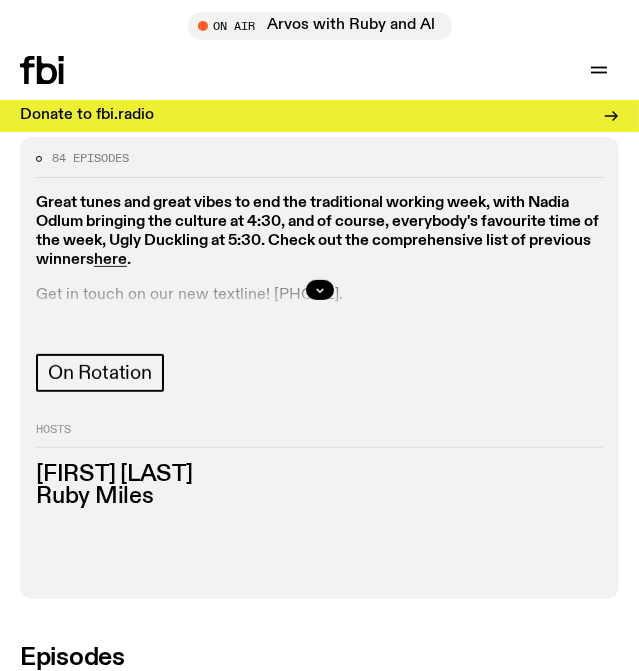click at bounding box center [319, 290] 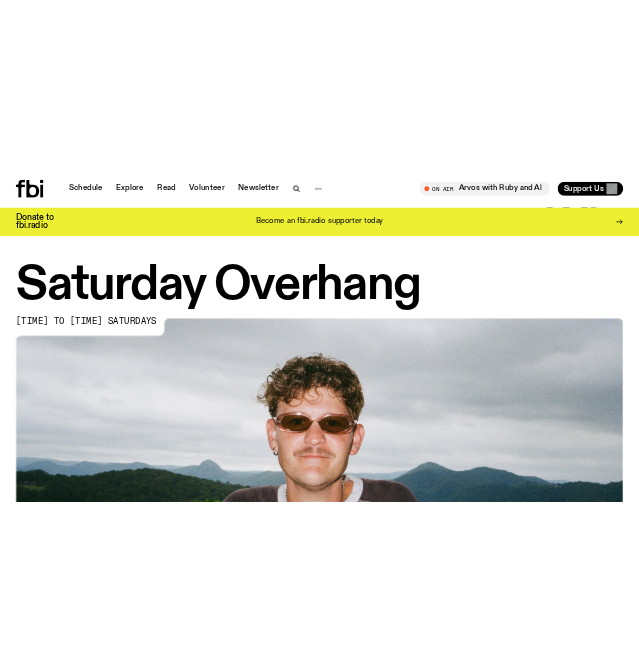 scroll, scrollTop: 0, scrollLeft: 0, axis: both 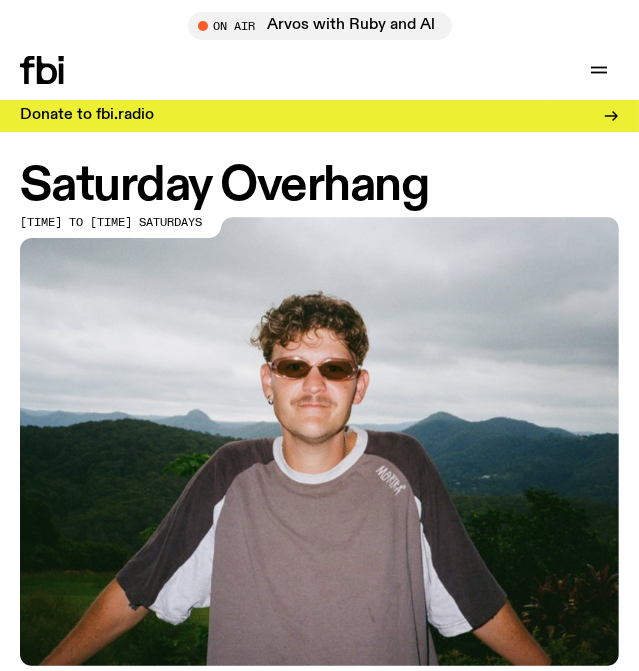 click on "Saturday Overhang" at bounding box center (319, 186) 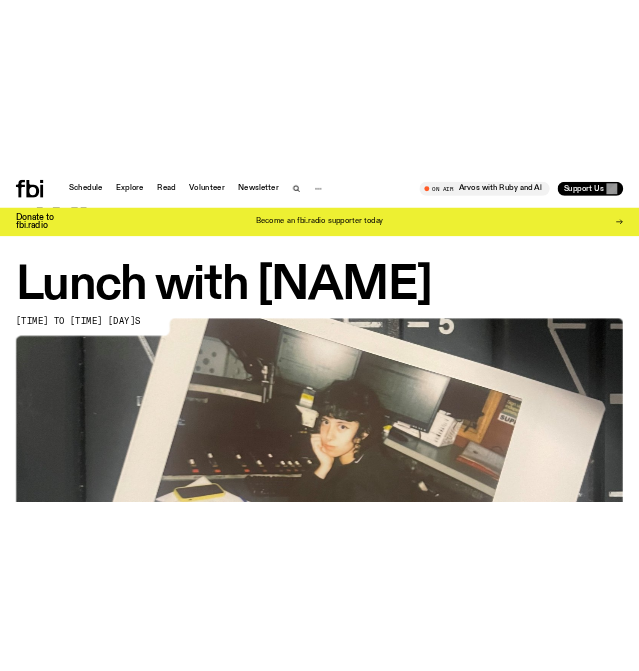 scroll, scrollTop: 0, scrollLeft: 0, axis: both 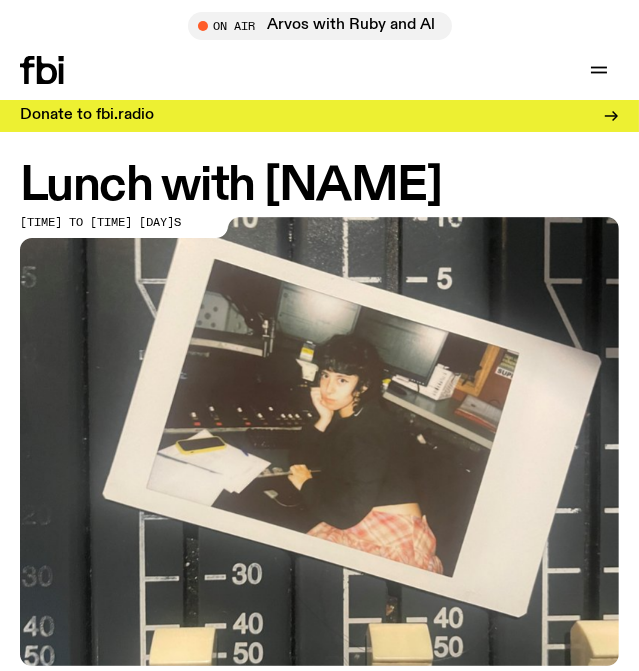 click on "Lunch with [NAME]" at bounding box center [319, 186] 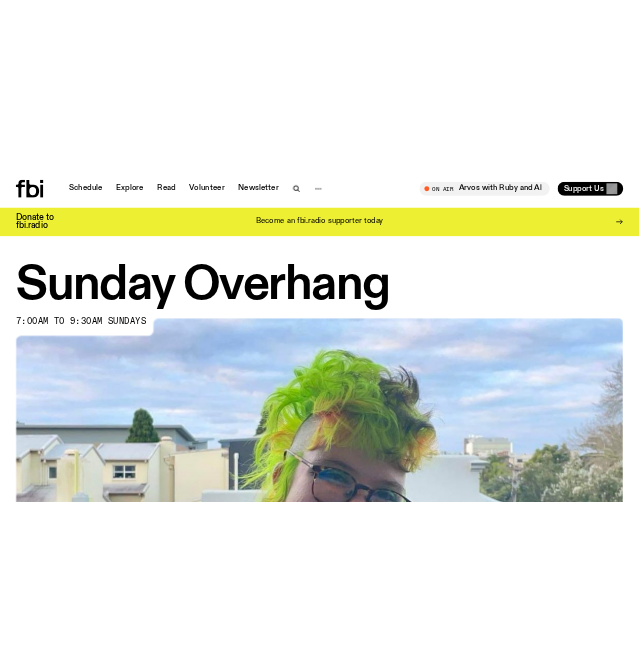 scroll, scrollTop: 0, scrollLeft: 0, axis: both 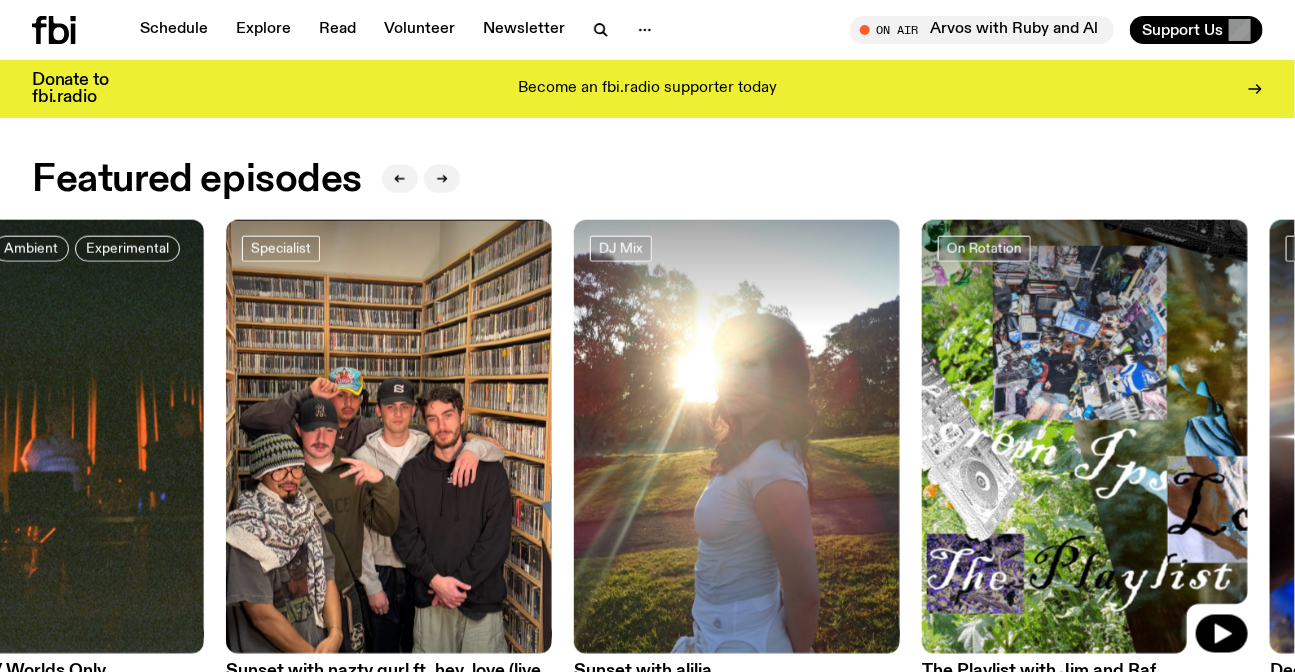 drag, startPoint x: 1166, startPoint y: 348, endPoint x: 0, endPoint y: 401, distance: 1167.204 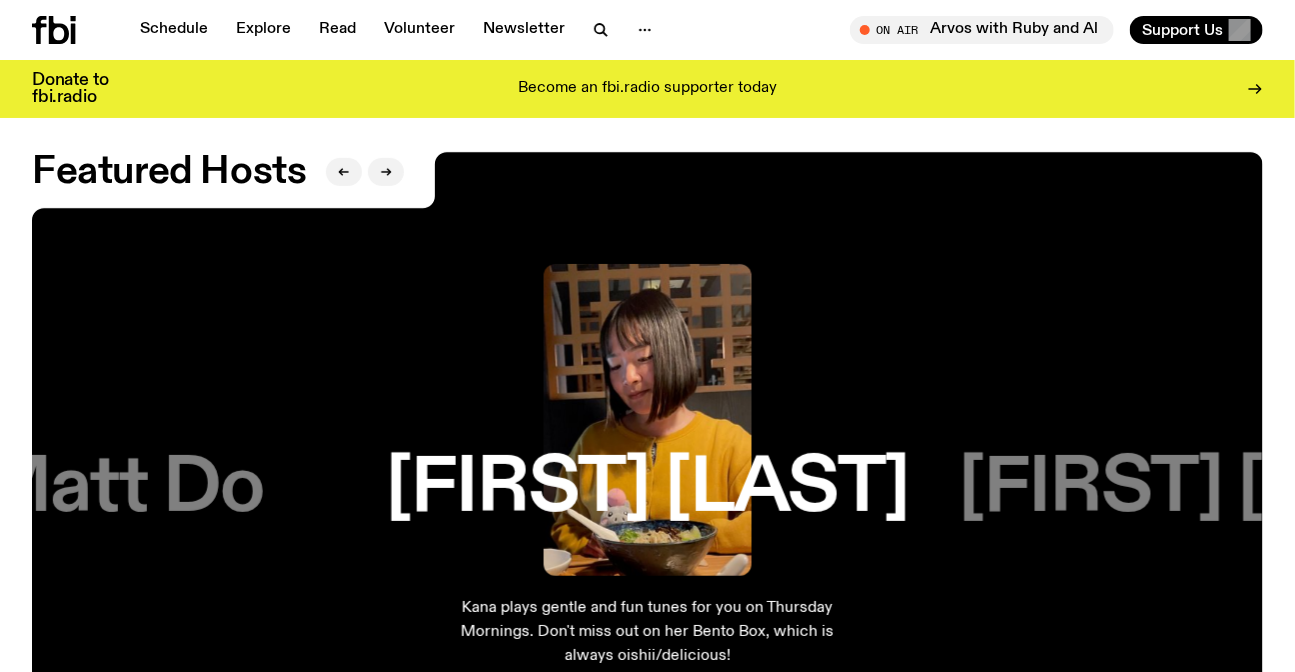 scroll, scrollTop: 3390, scrollLeft: 0, axis: vertical 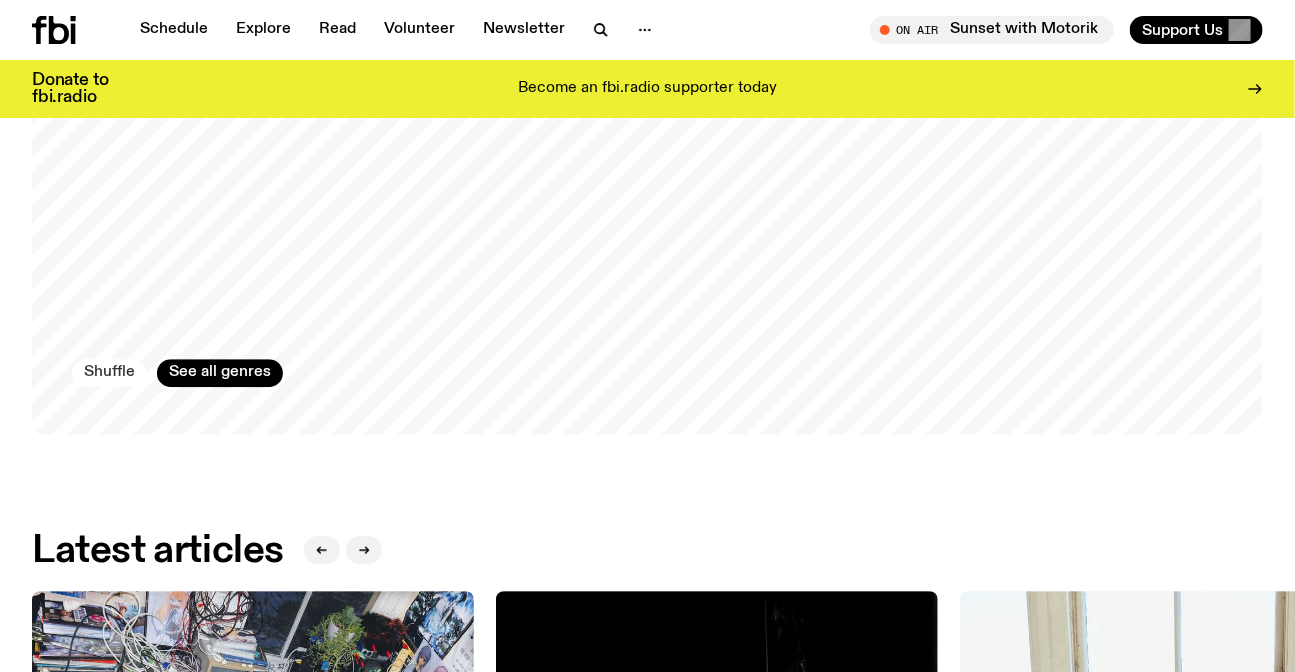 click on "Shuffle" at bounding box center (109, 373) 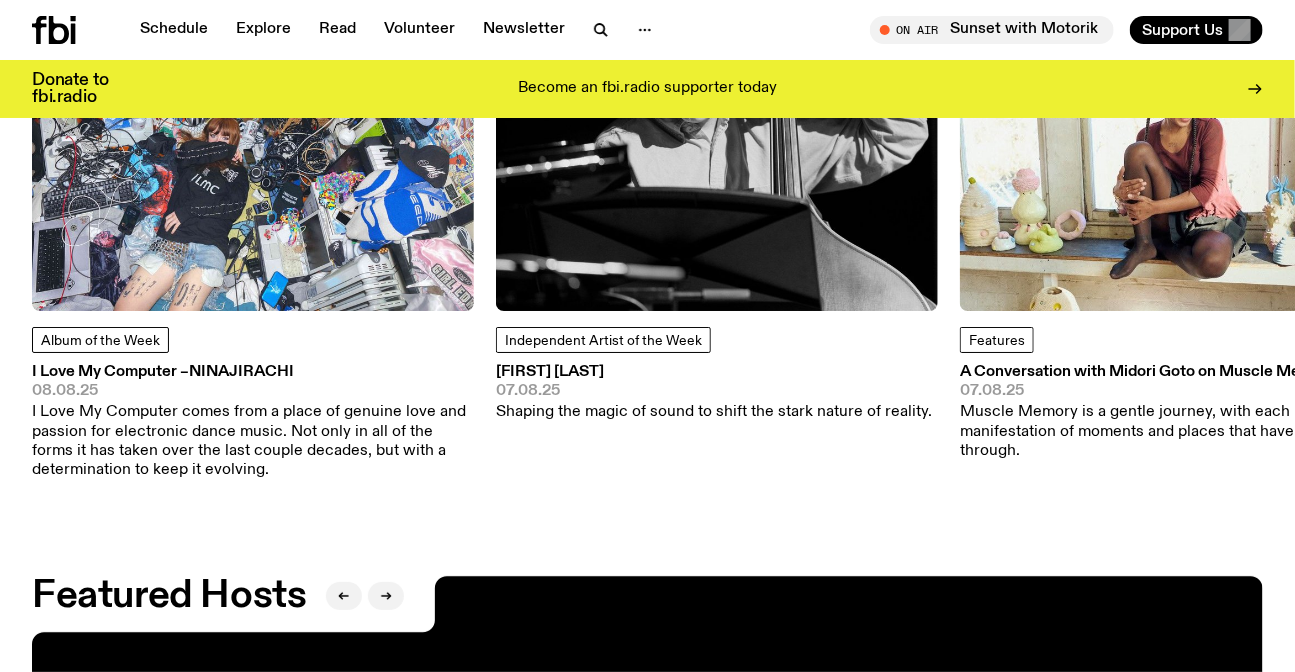 scroll, scrollTop: 2620, scrollLeft: 0, axis: vertical 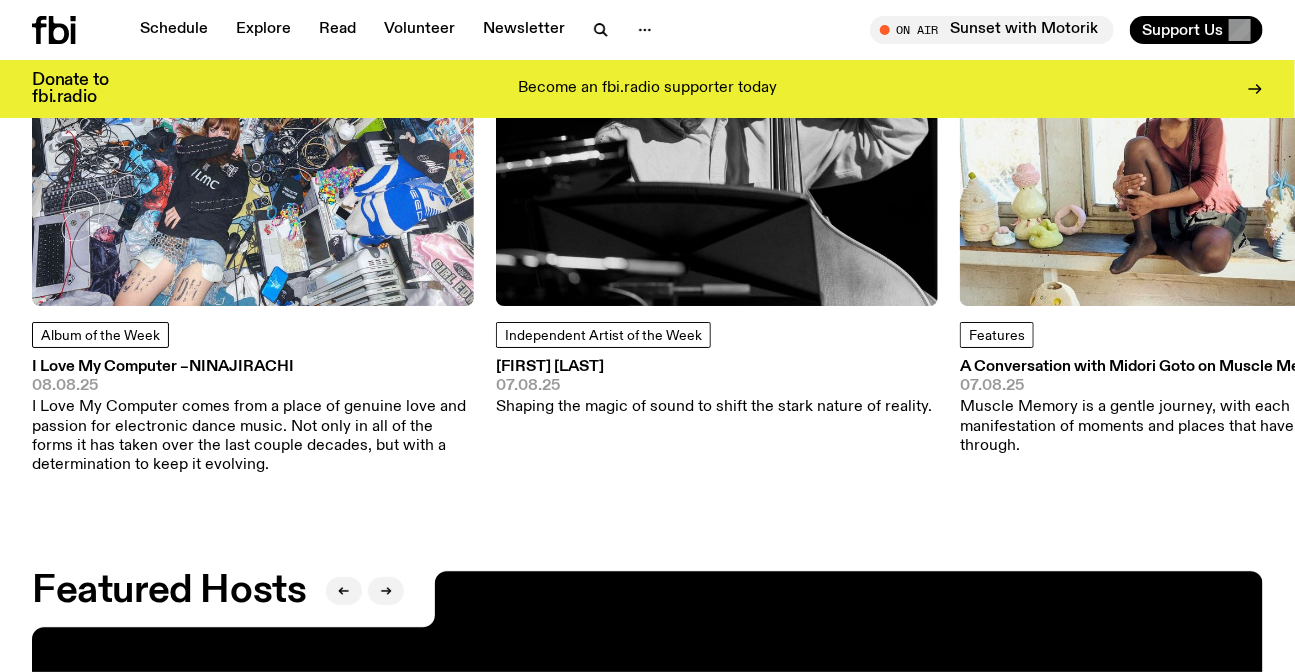 click at bounding box center (717, 85) 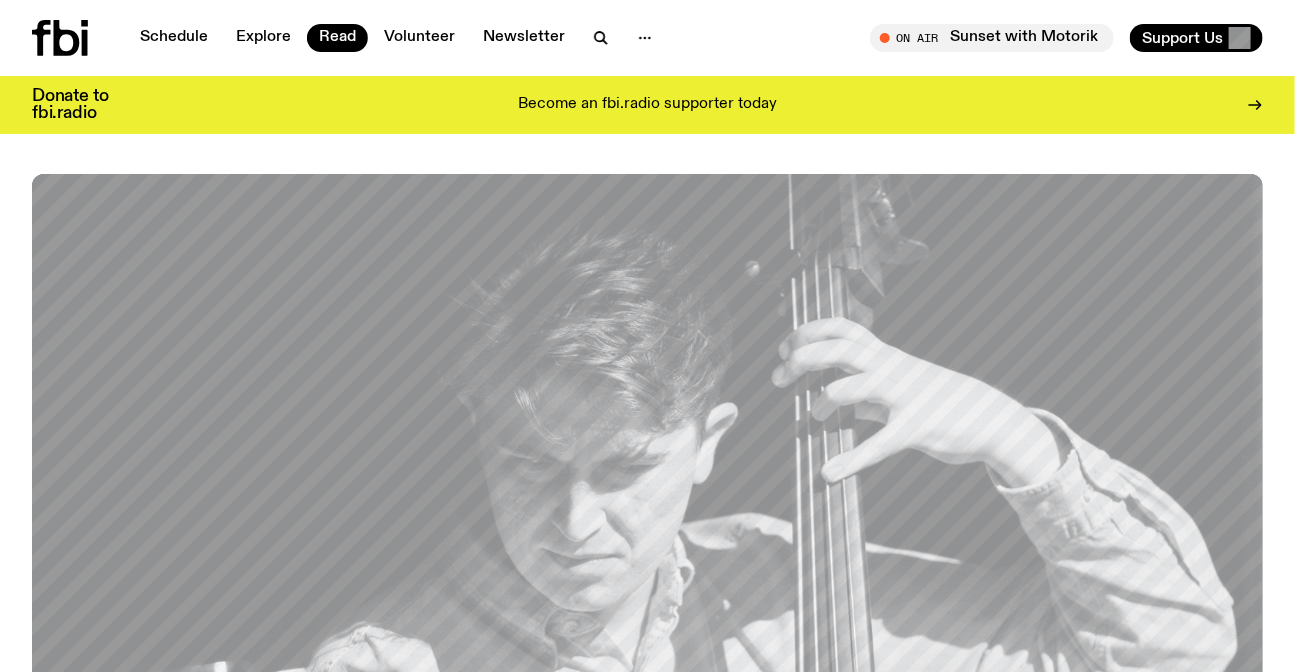 scroll, scrollTop: 0, scrollLeft: 0, axis: both 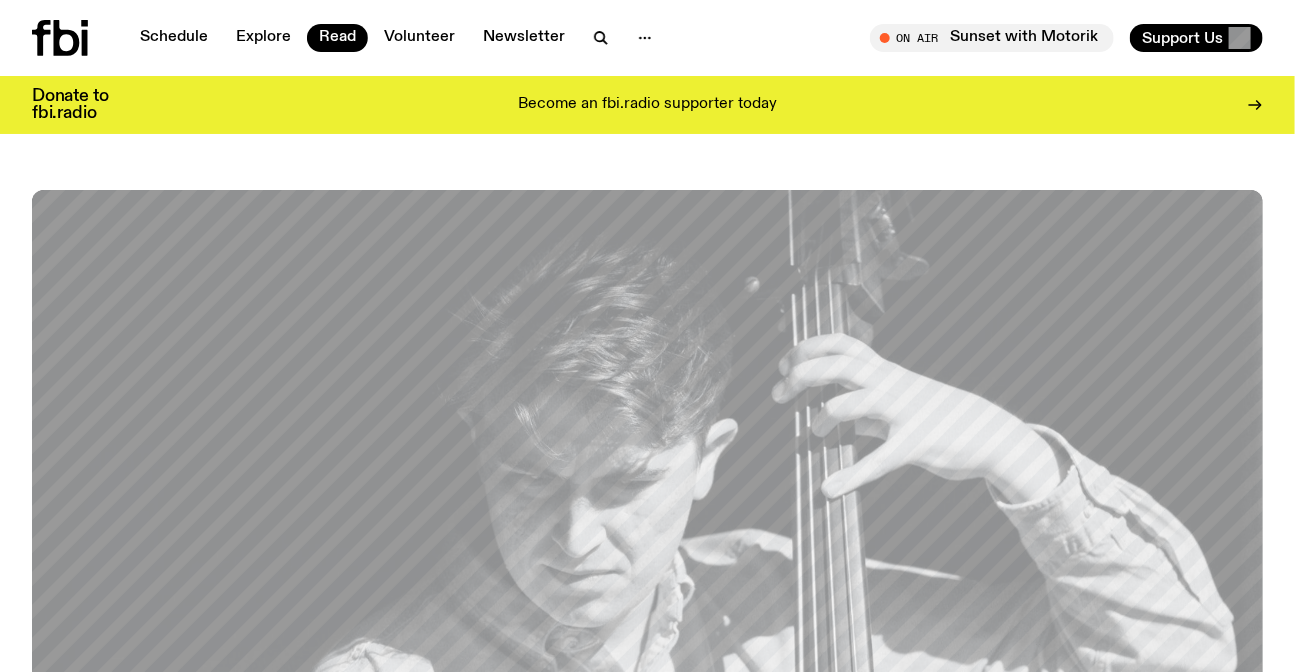 click 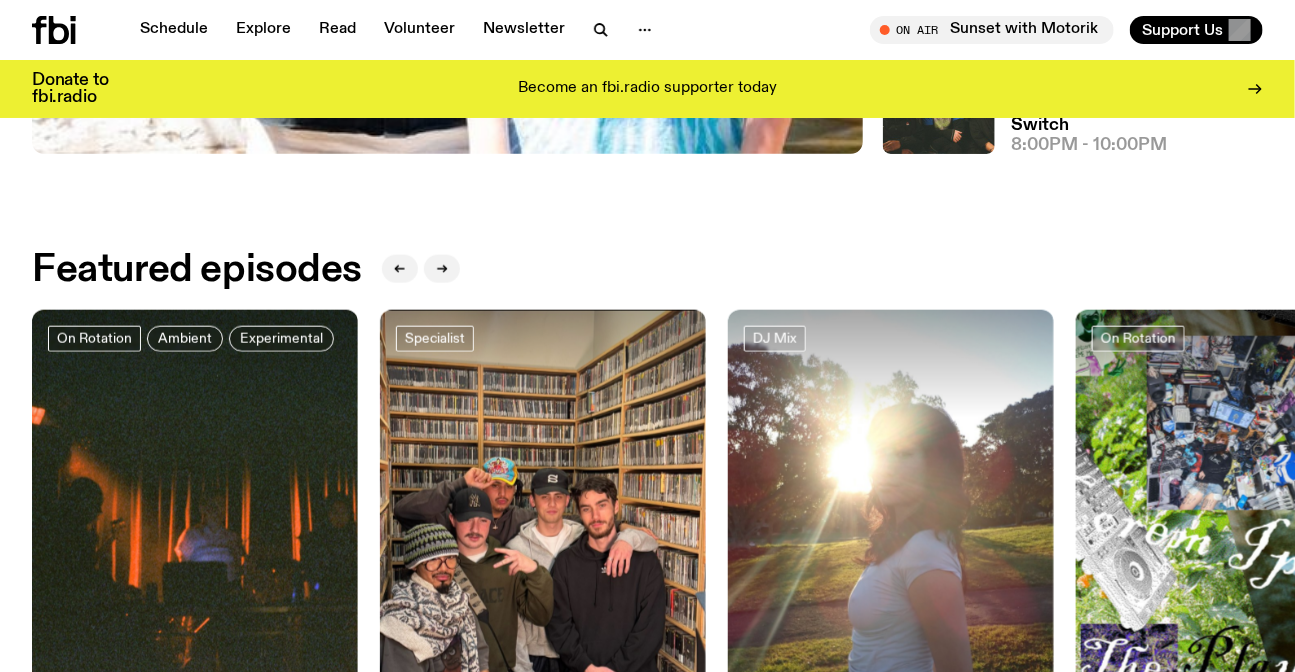 scroll, scrollTop: 1258, scrollLeft: 0, axis: vertical 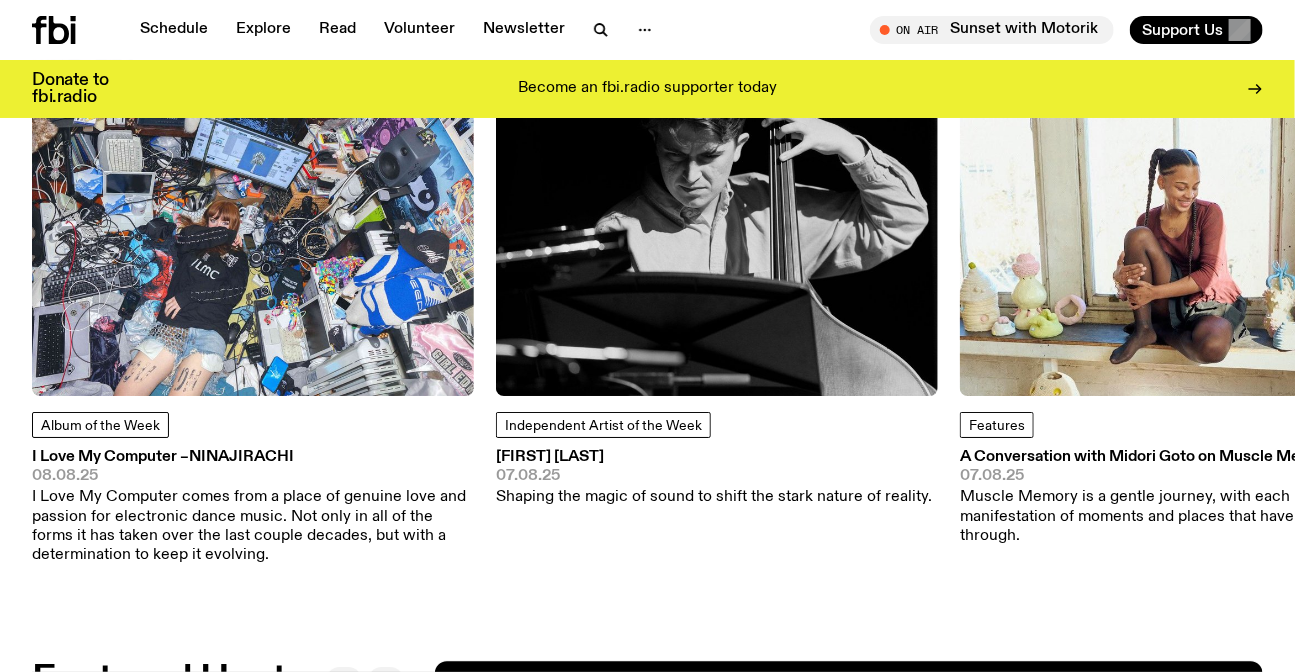 drag, startPoint x: 642, startPoint y: 217, endPoint x: 642, endPoint y: 4, distance: 213 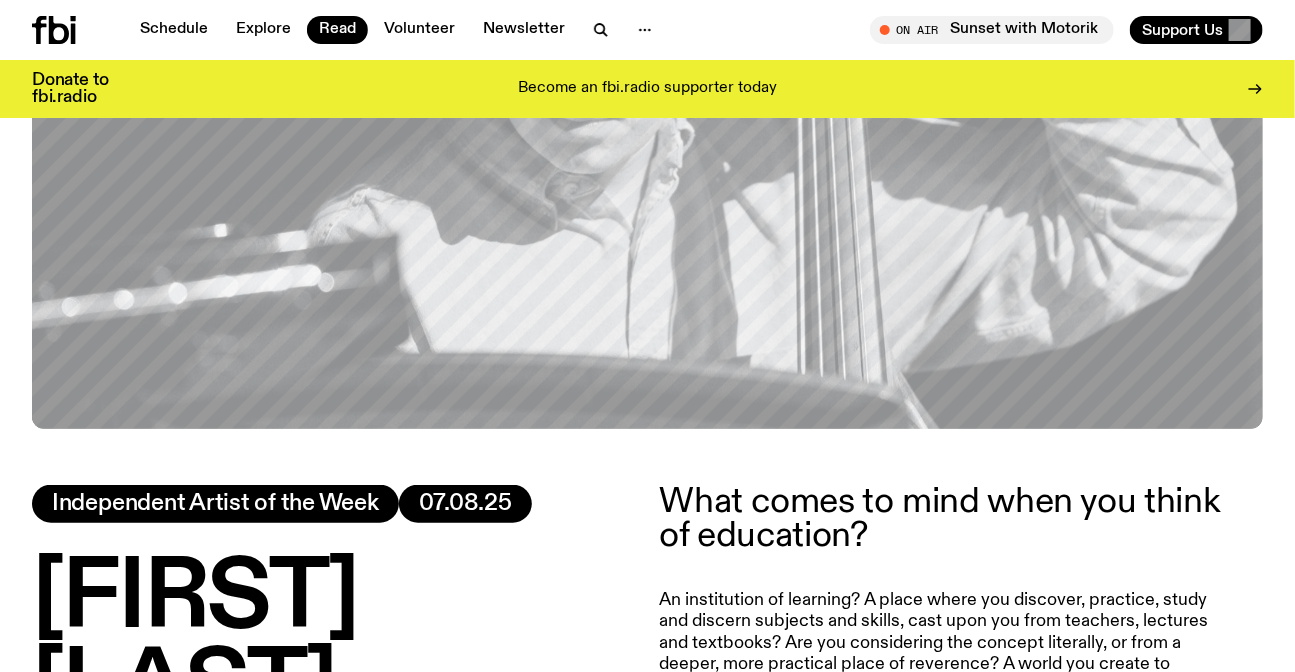 scroll, scrollTop: 438, scrollLeft: 0, axis: vertical 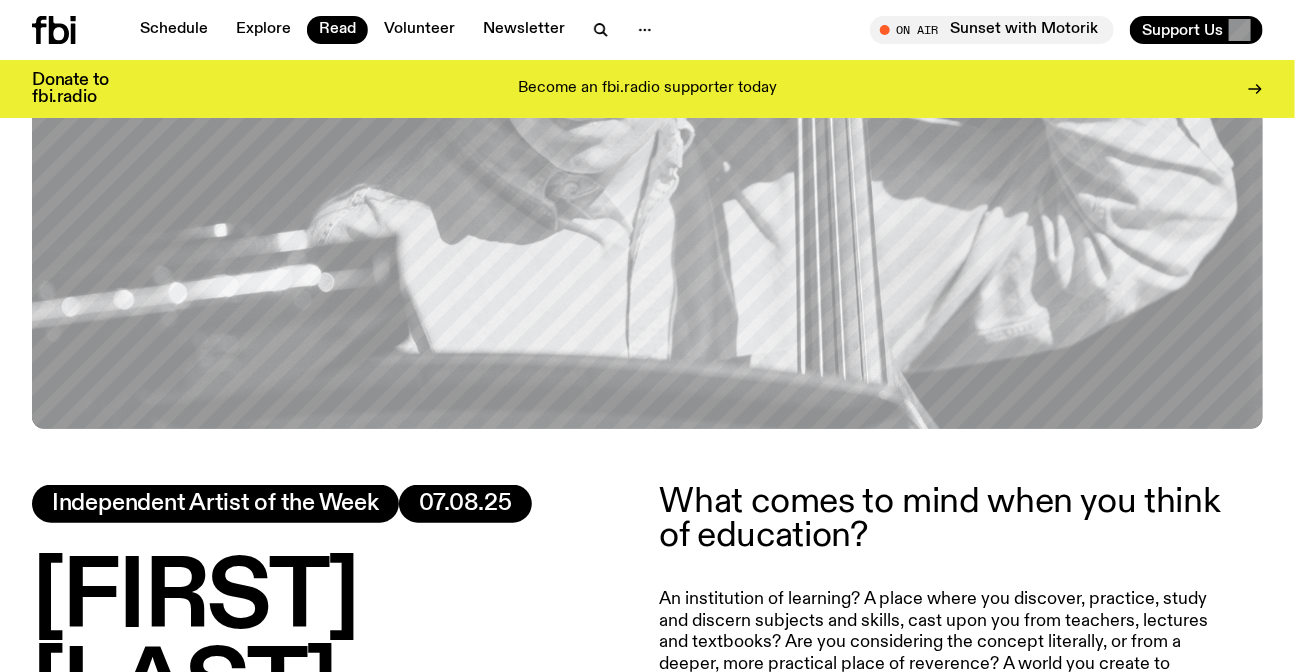 click on "Jacques Emery" at bounding box center (334, 645) 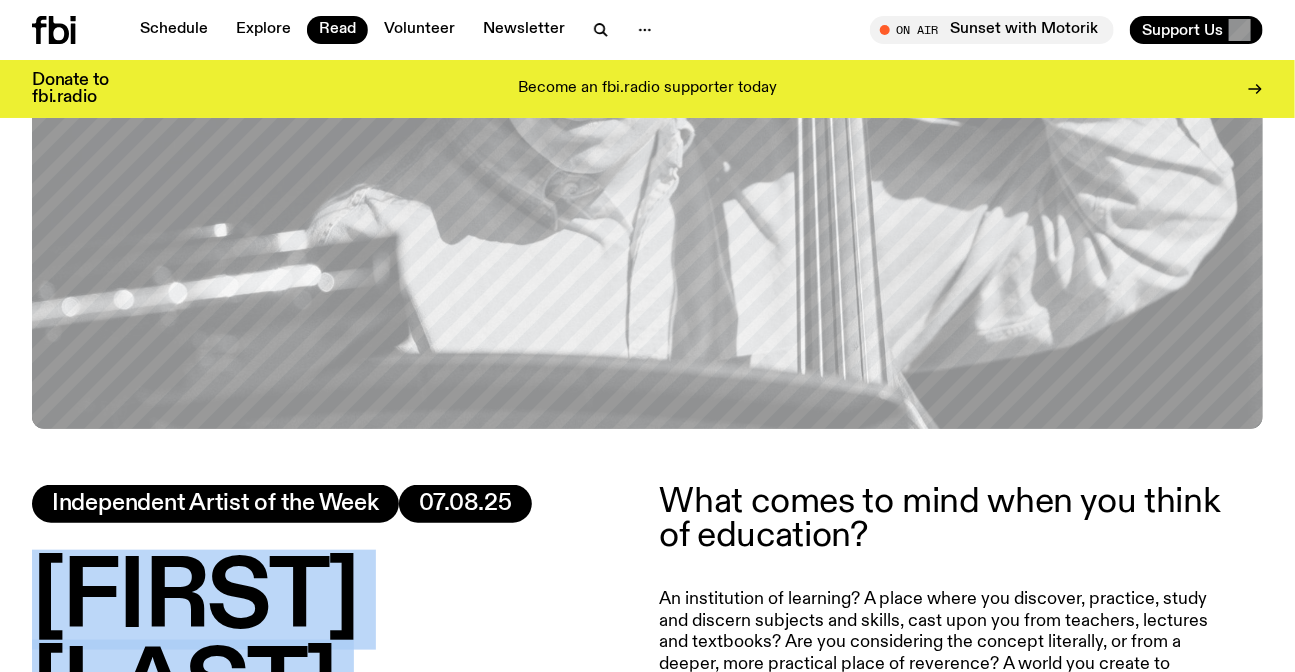 click on "Jacques Emery" at bounding box center [334, 645] 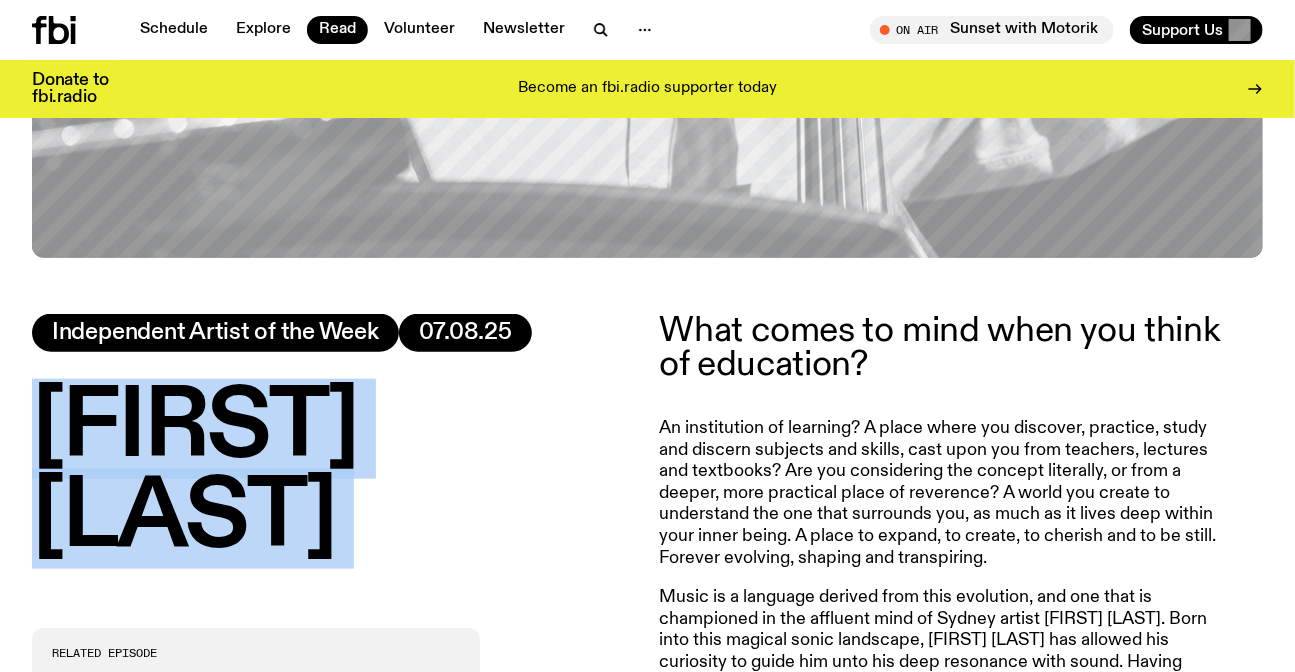 scroll, scrollTop: 620, scrollLeft: 0, axis: vertical 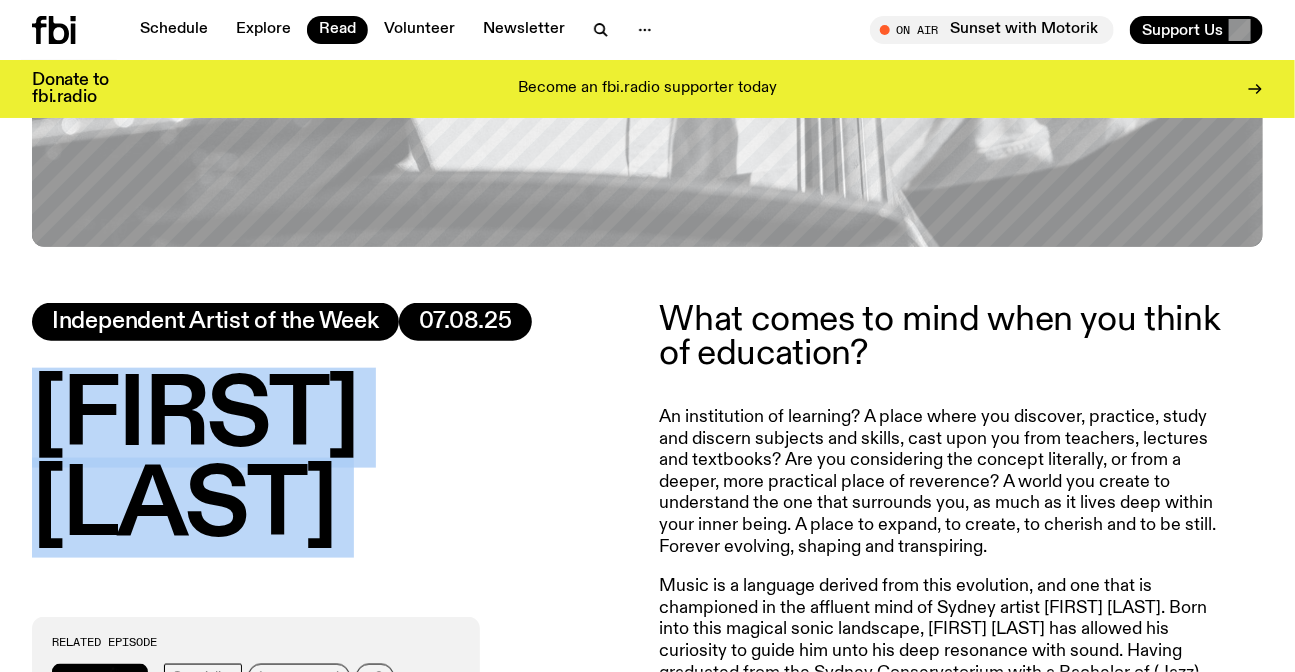 click on "What comes to mind when you think of education?" 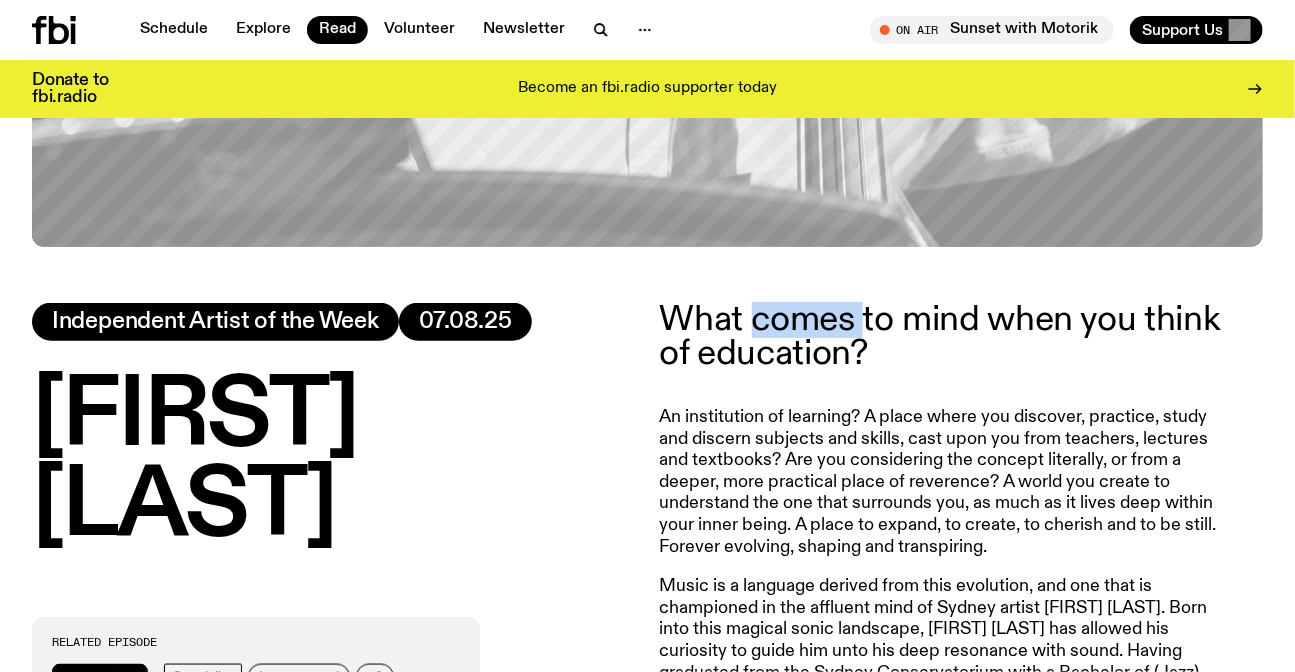 click on "What comes to mind when you think of education?" 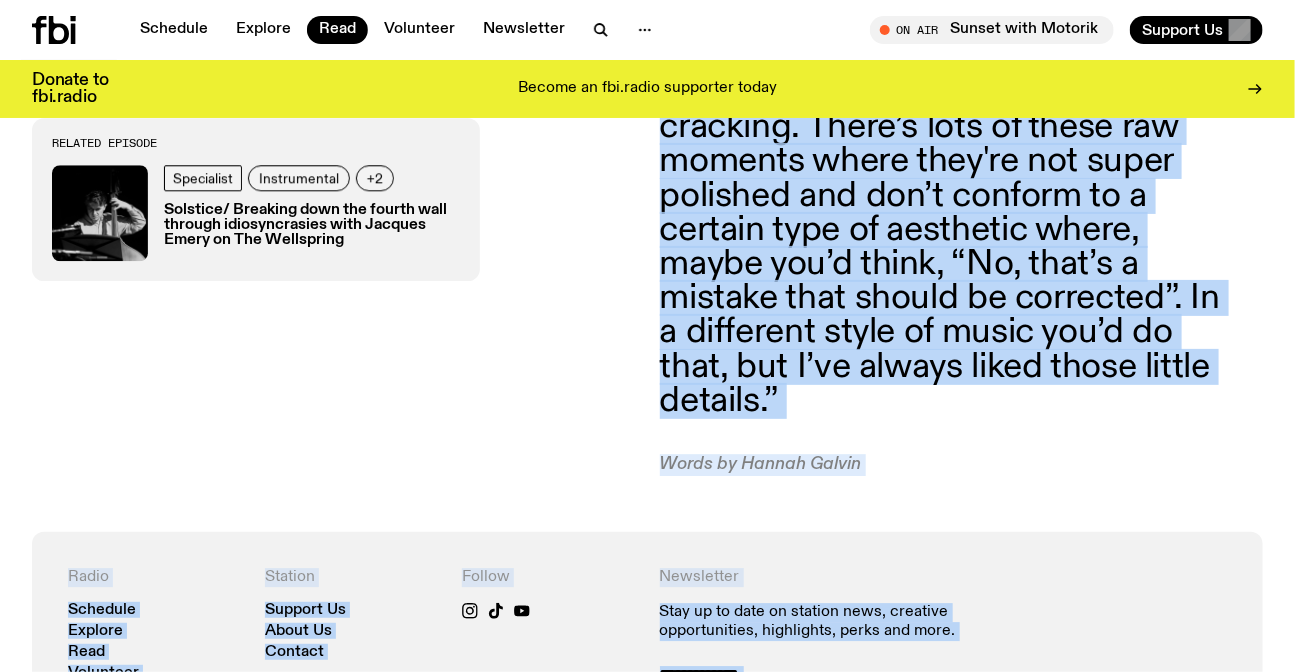 scroll, scrollTop: 2110, scrollLeft: 0, axis: vertical 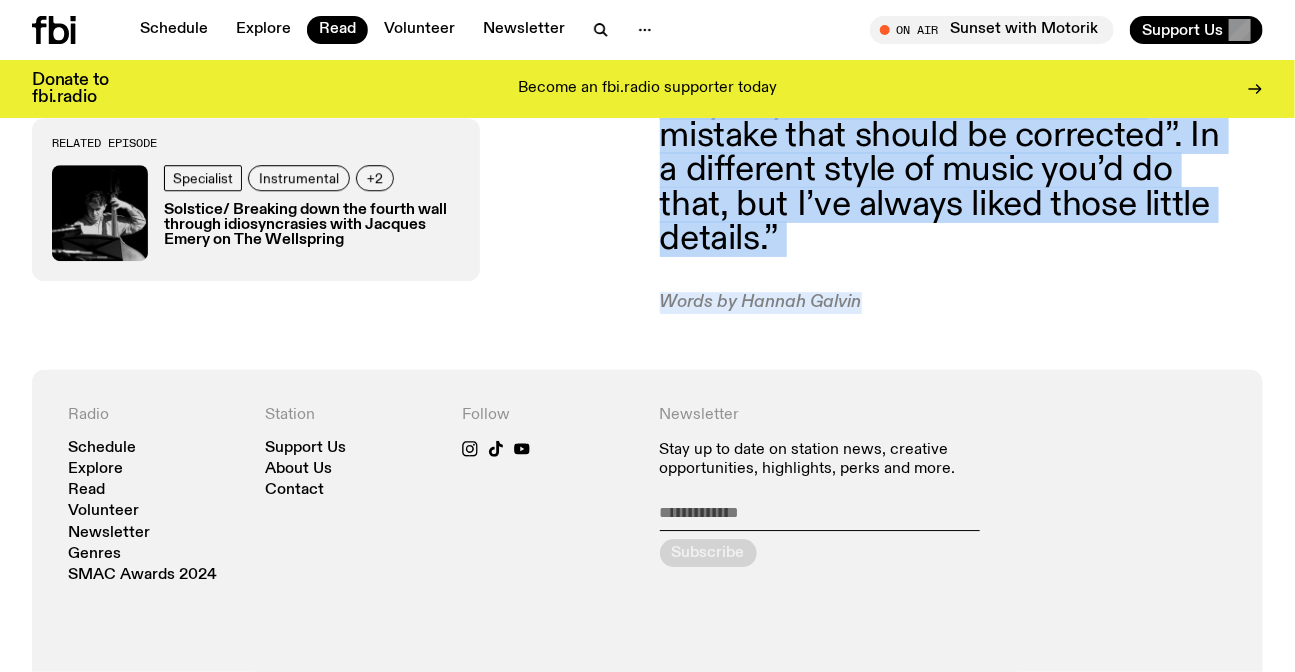 drag, startPoint x: 788, startPoint y: 312, endPoint x: 857, endPoint y: 273, distance: 79.25907 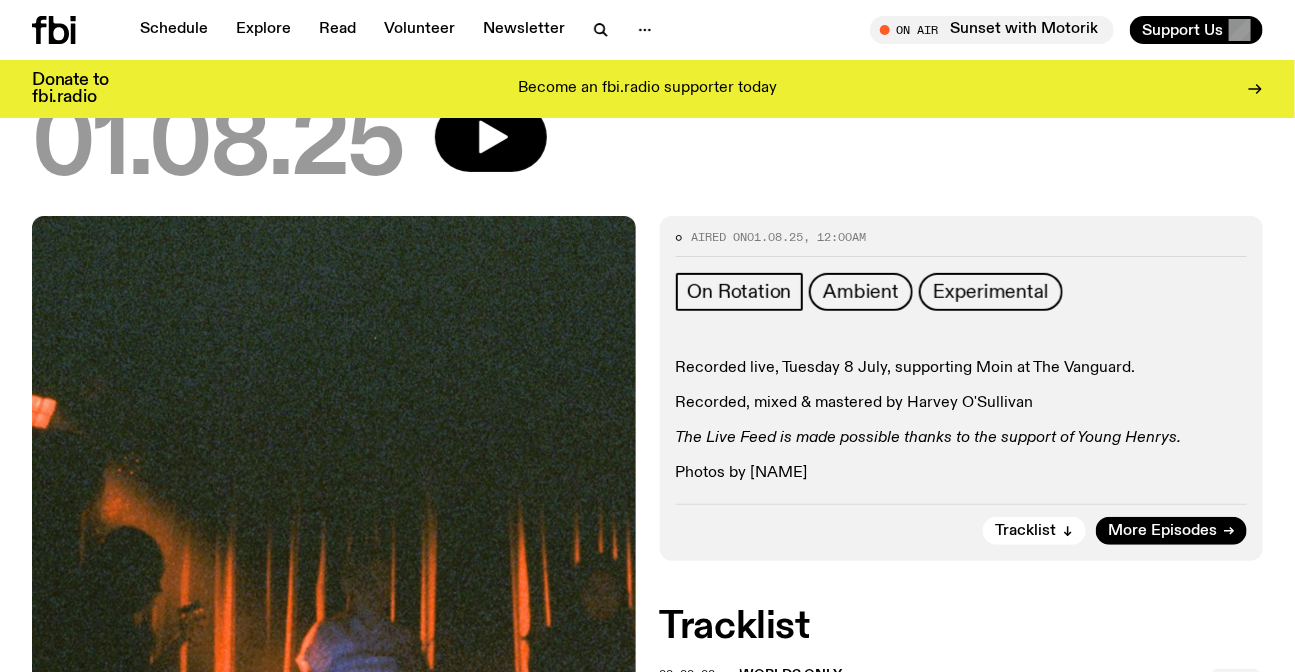 scroll, scrollTop: 175, scrollLeft: 0, axis: vertical 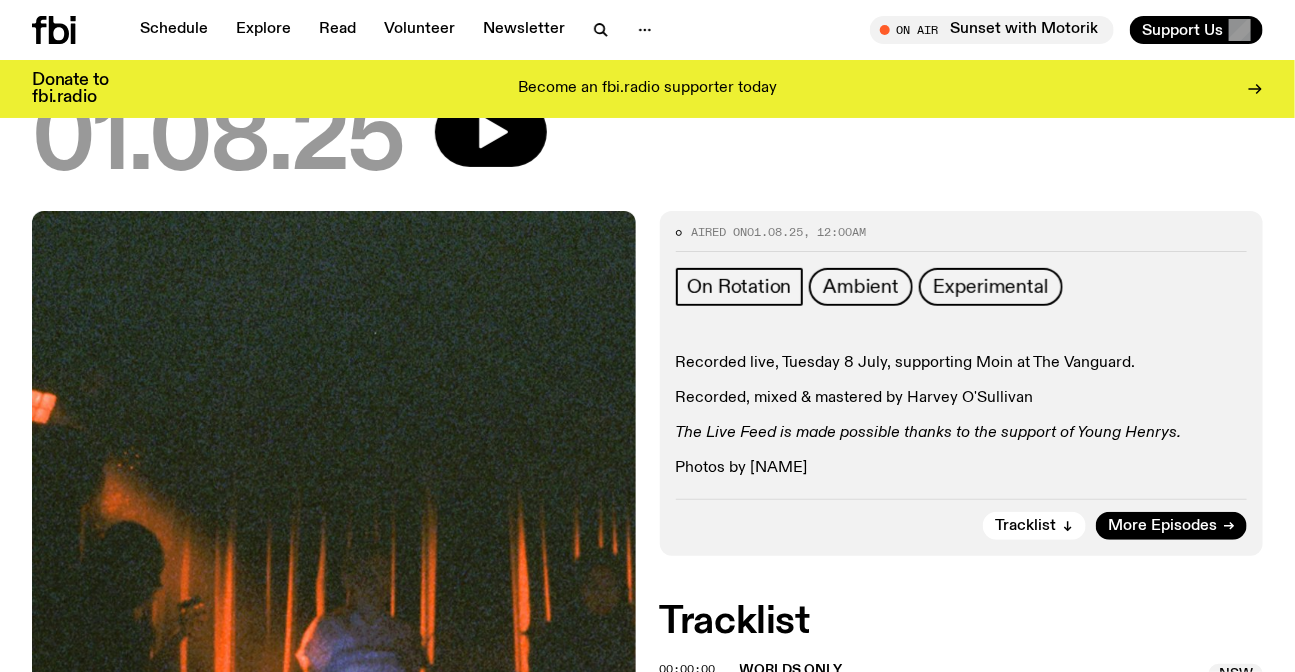 click on "Recorded live, Tuesday 8 July, supporting Moin at The Vanguard." at bounding box center [962, 363] 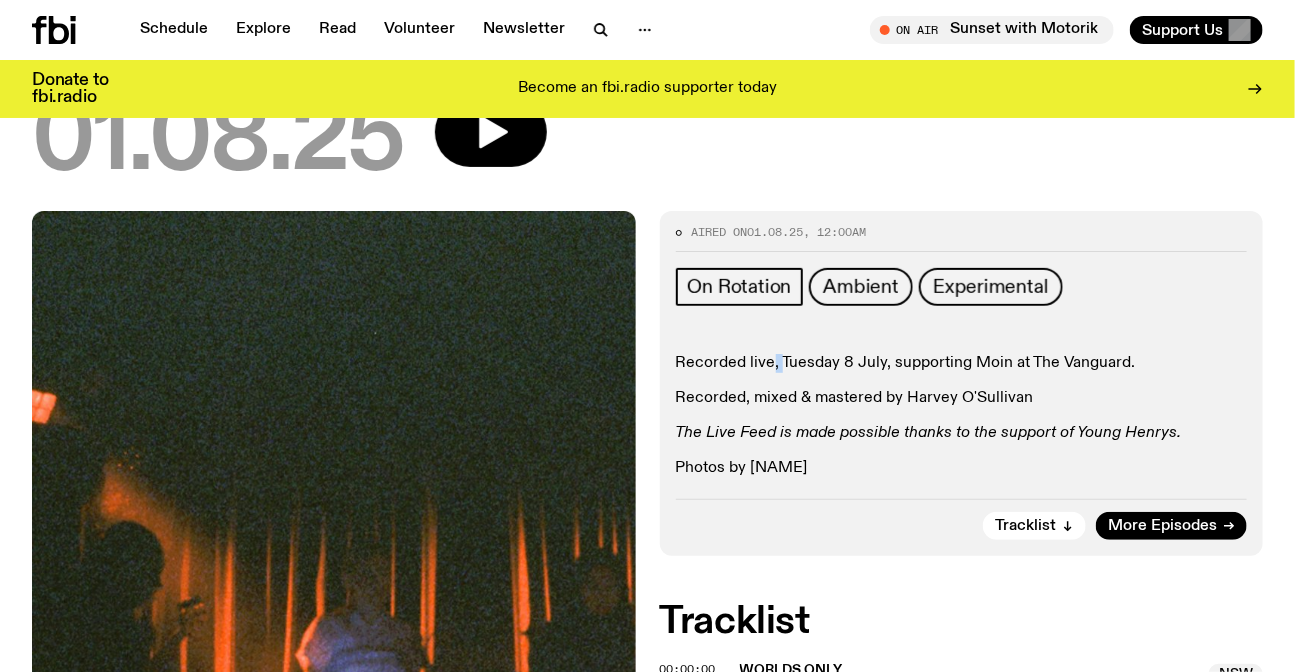 click on "Recorded live, Tuesday 8 July, supporting Moin at The Vanguard." at bounding box center [962, 363] 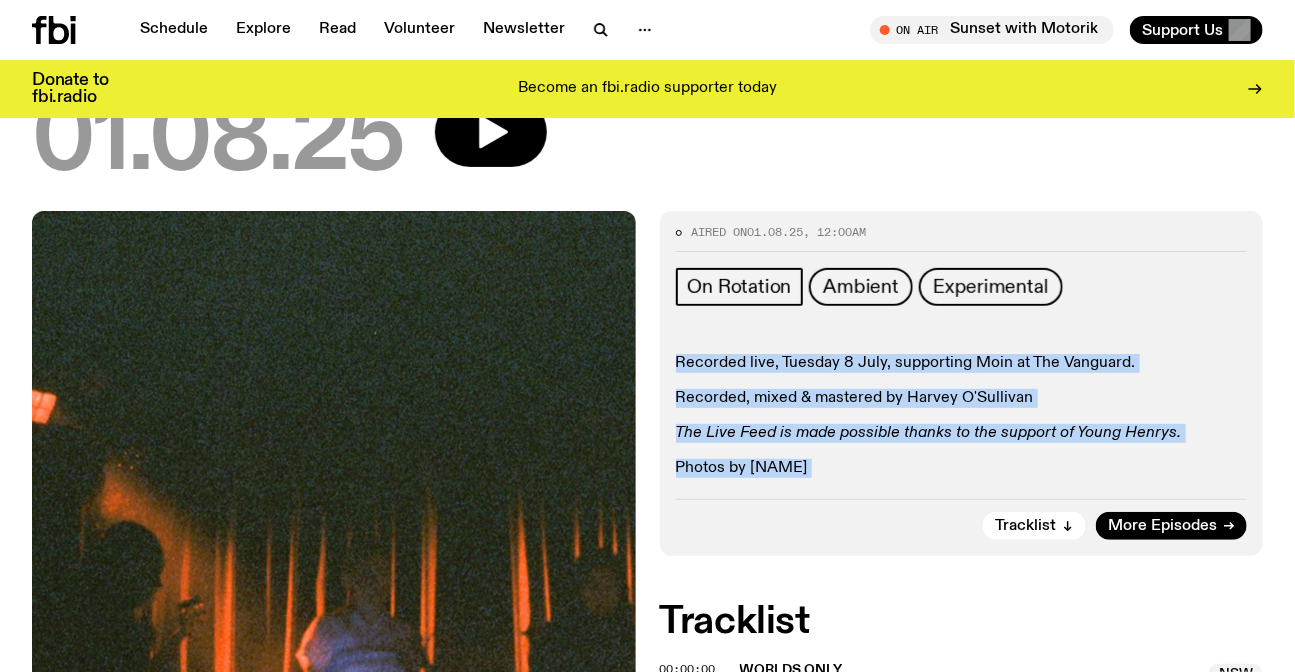drag, startPoint x: 772, startPoint y: 355, endPoint x: 845, endPoint y: 465, distance: 132.01894 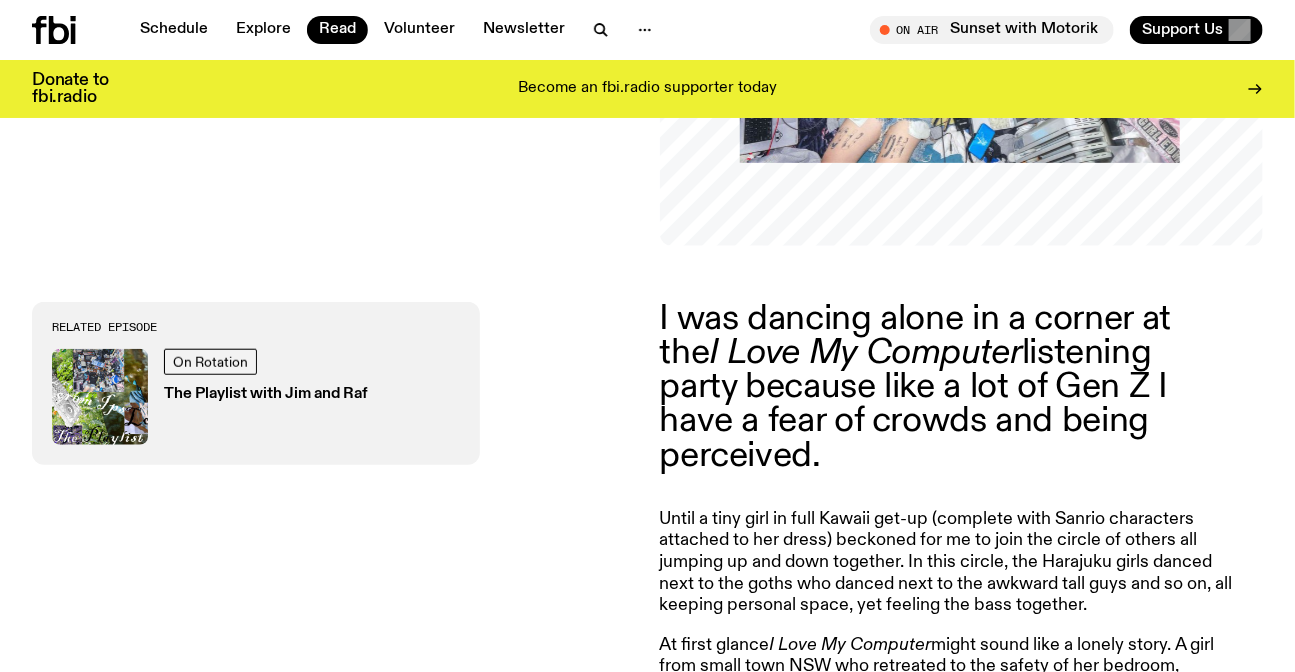scroll, scrollTop: 531, scrollLeft: 0, axis: vertical 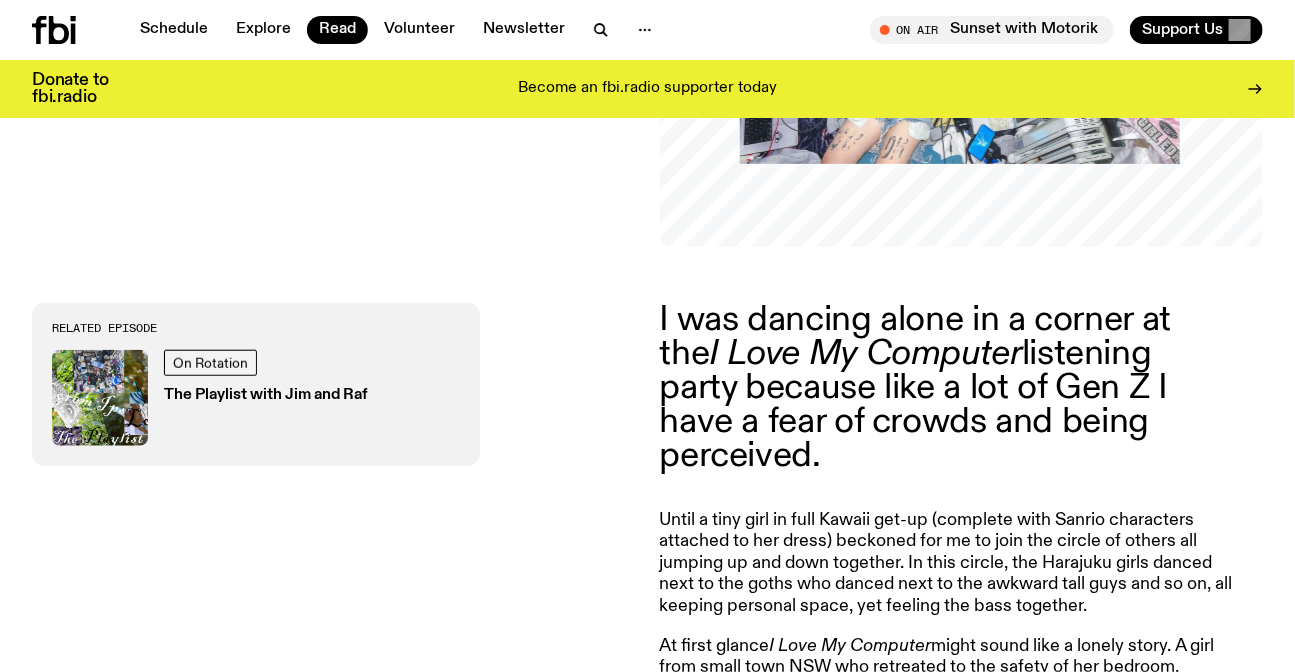 click on "I was dancing alone in a corner at the  I Love My Computer  listening party because like a lot of Gen Z I have a fear of crowds and being perceived." at bounding box center [948, 388] 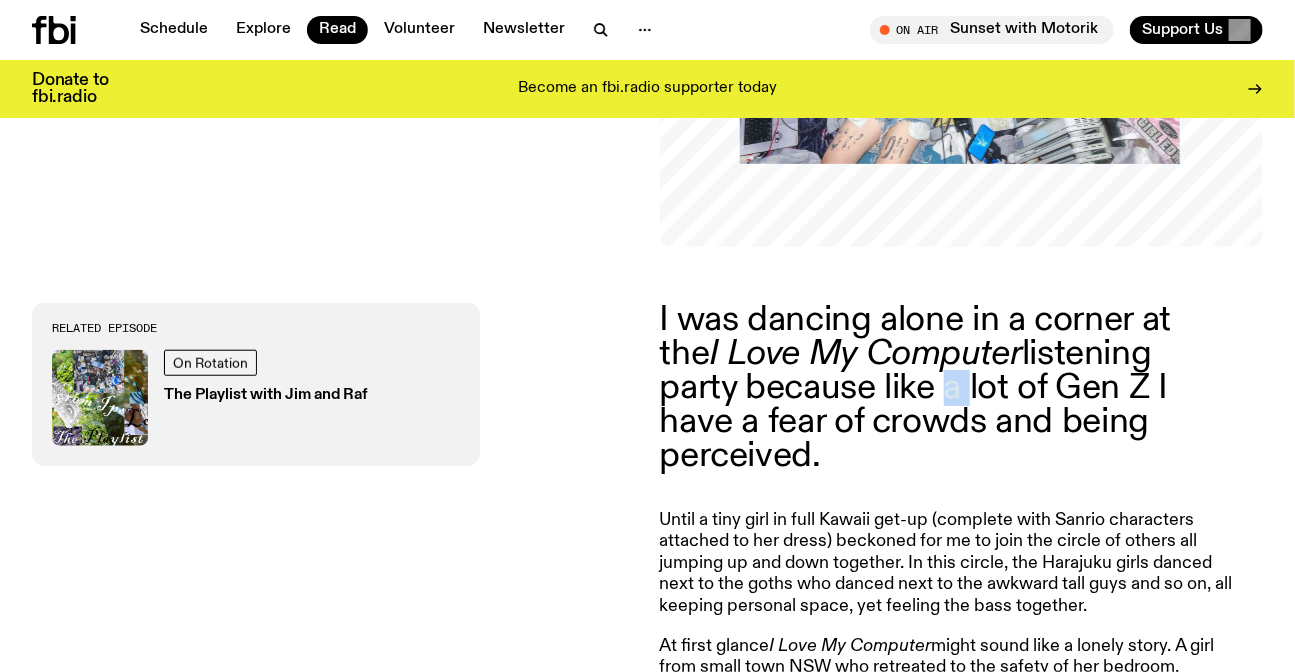 click on "I was dancing alone in a corner at the  I Love My Computer  listening party because like a lot of Gen Z I have a fear of crowds and being perceived." at bounding box center (948, 388) 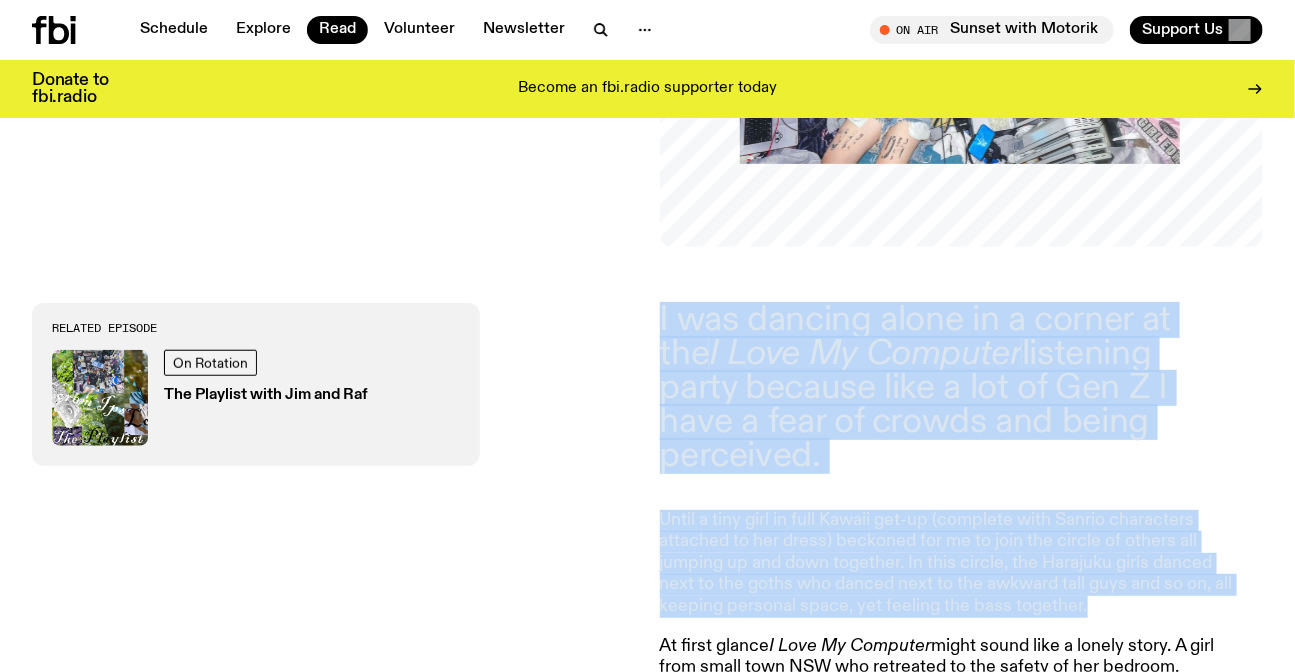 drag, startPoint x: 862, startPoint y: 394, endPoint x: 865, endPoint y: 515, distance: 121.037186 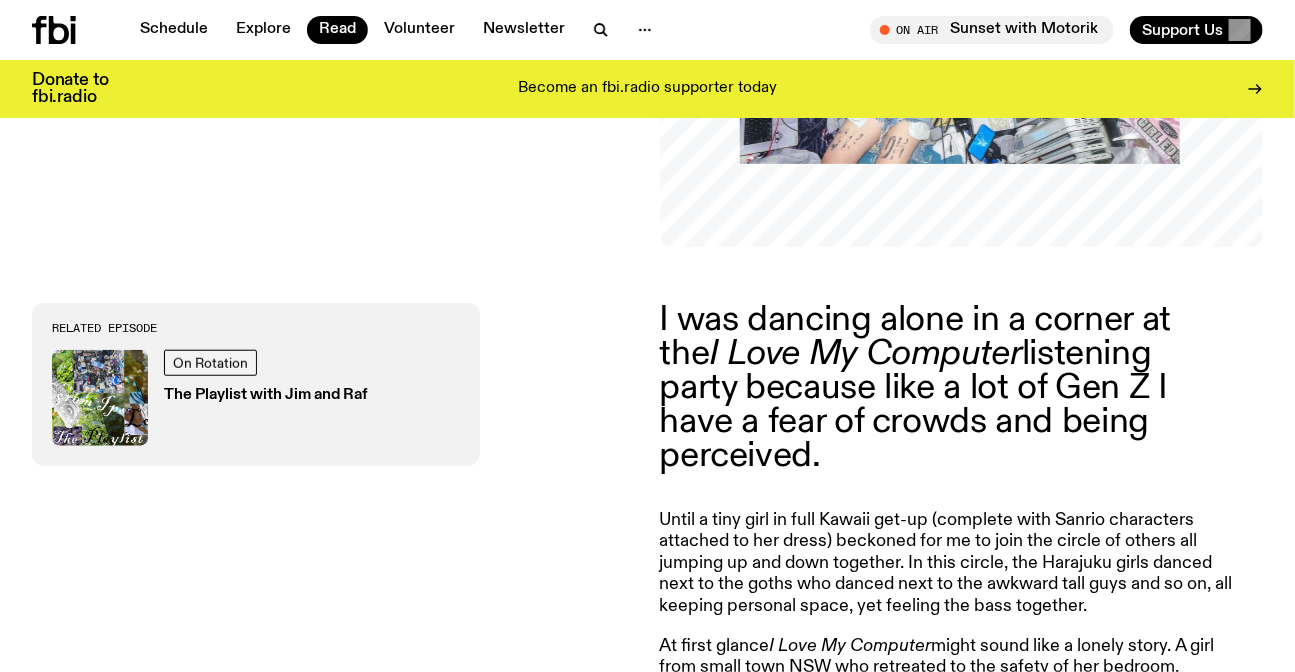 click on "I was dancing alone in a corner at the  I Love My Computer  listening party because like a lot of Gen Z I have a fear of crowds and being perceived." at bounding box center [948, 388] 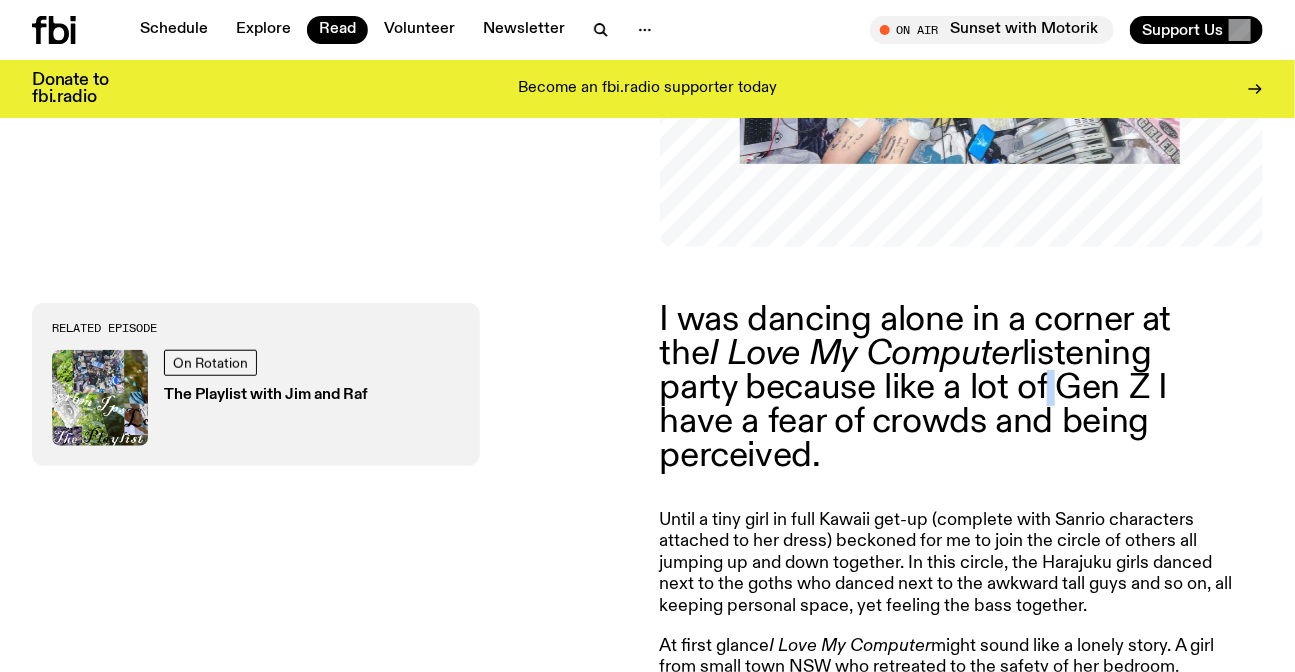 click on "I was dancing alone in a corner at the  I Love My Computer  listening party because like a lot of Gen Z I have a fear of crowds and being perceived." at bounding box center (948, 388) 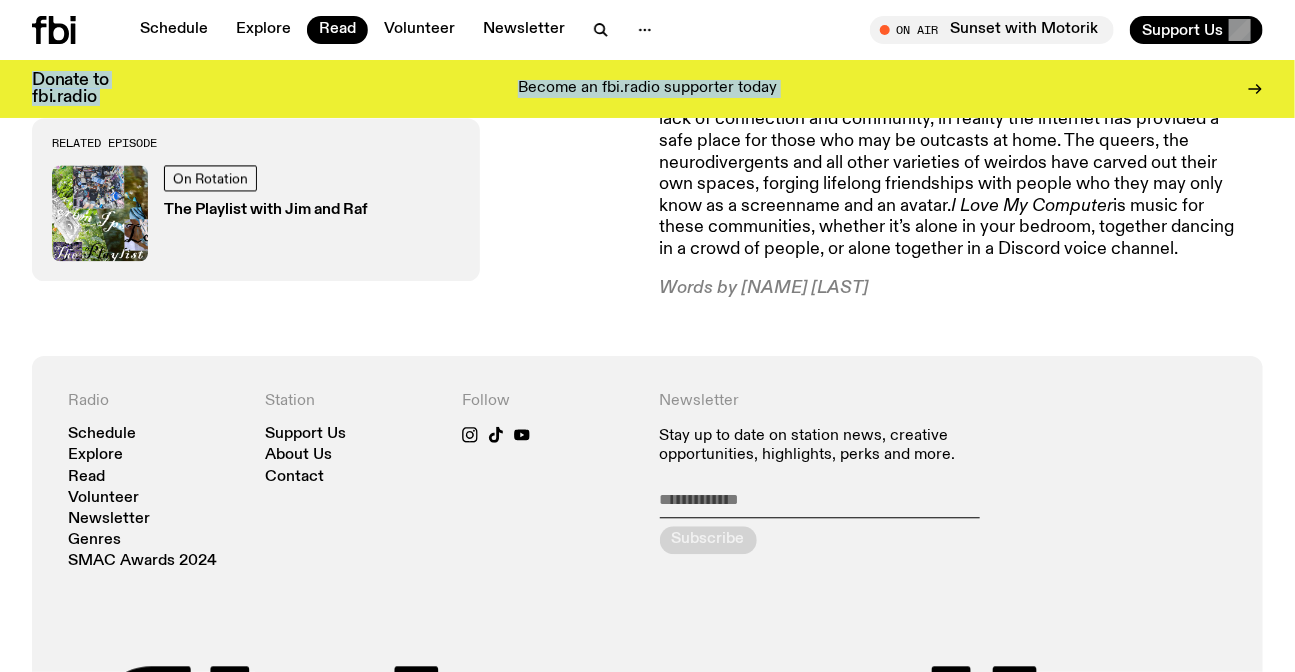 scroll, scrollTop: 1489, scrollLeft: 0, axis: vertical 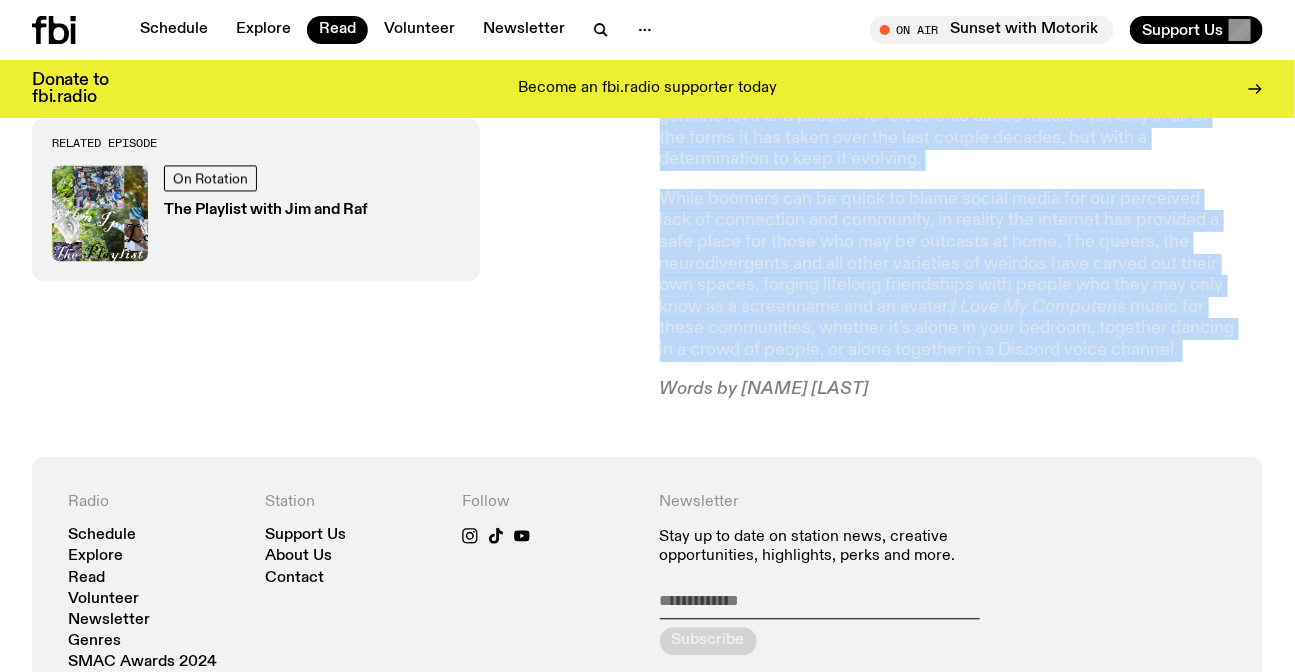 drag, startPoint x: 963, startPoint y: 390, endPoint x: 1107, endPoint y: 265, distance: 190.68561 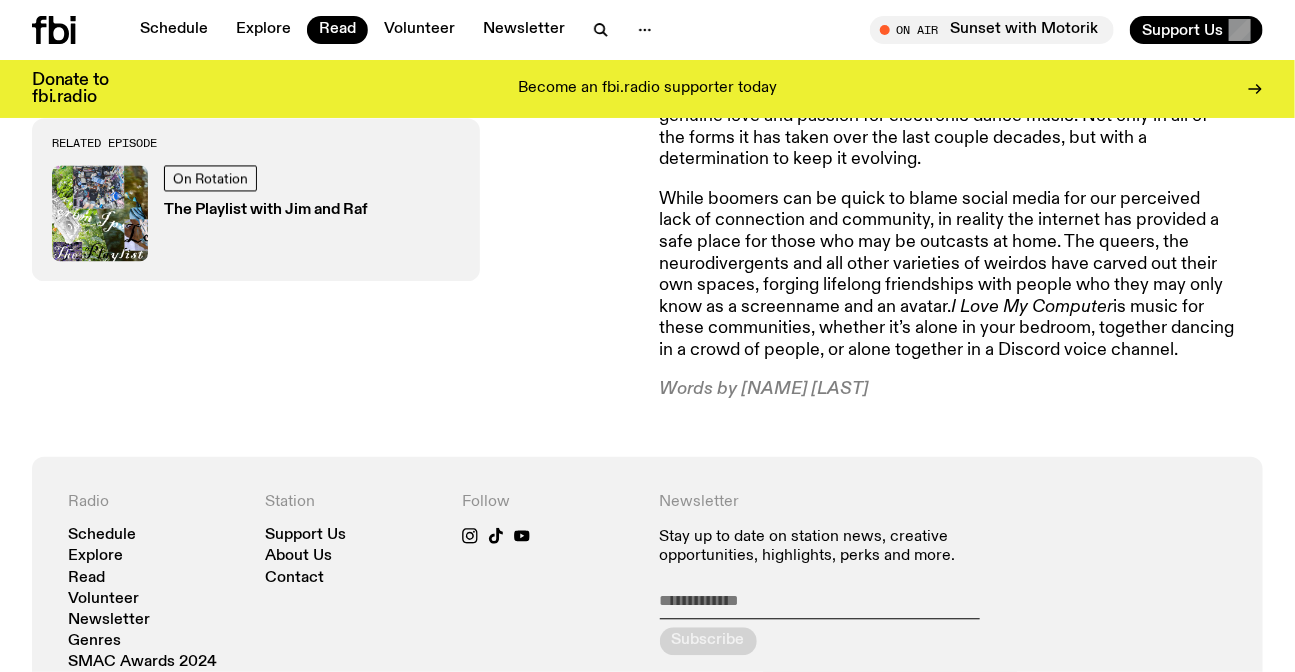 click on "Words by [NAME] [LAST]" at bounding box center [948, 390] 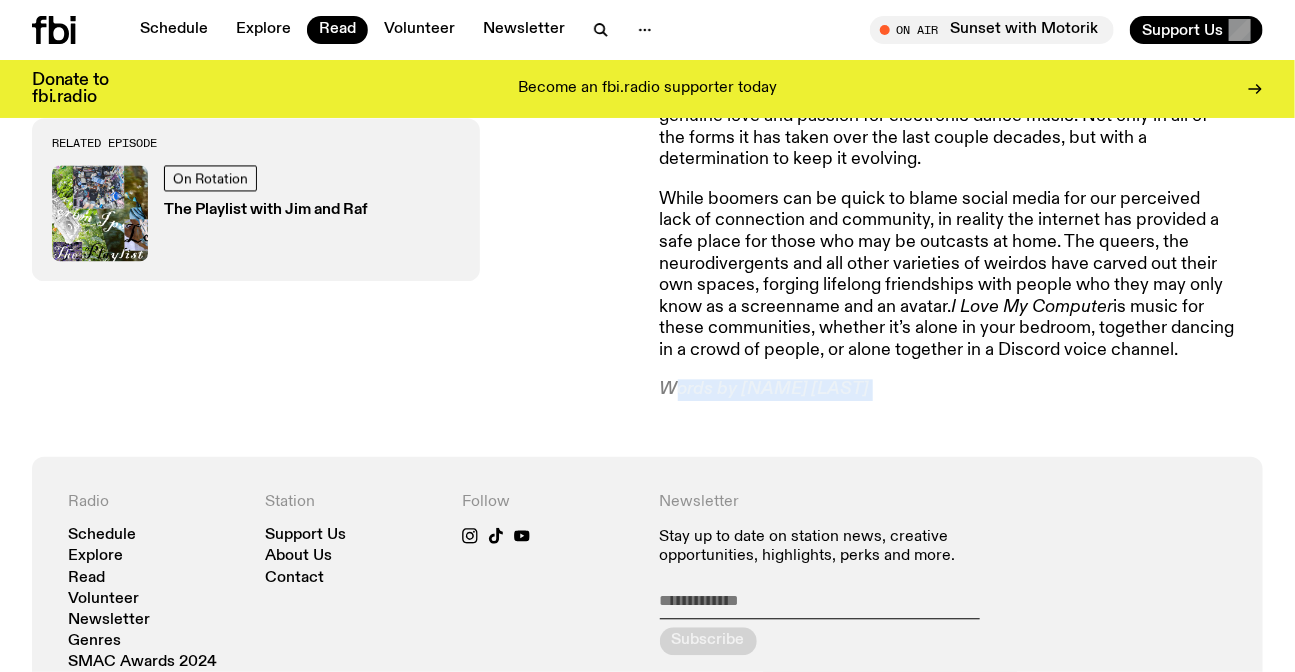 click on "Words by [NAME] [LAST]" at bounding box center (948, 390) 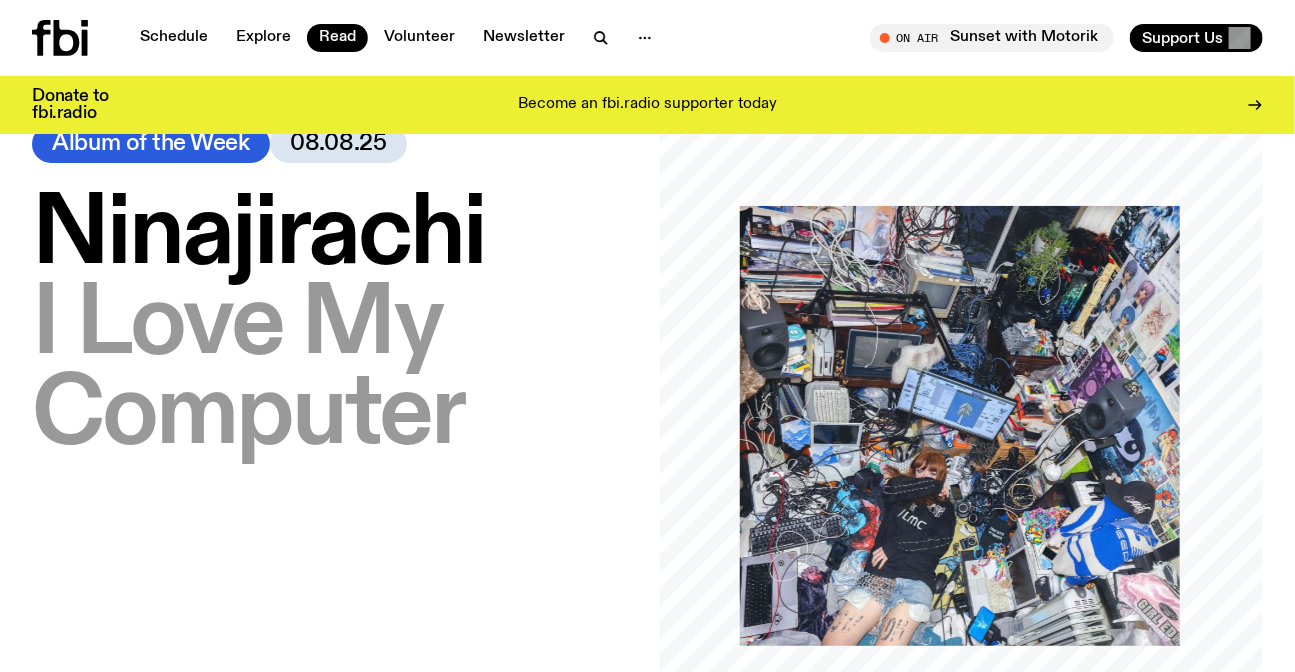 scroll, scrollTop: 0, scrollLeft: 0, axis: both 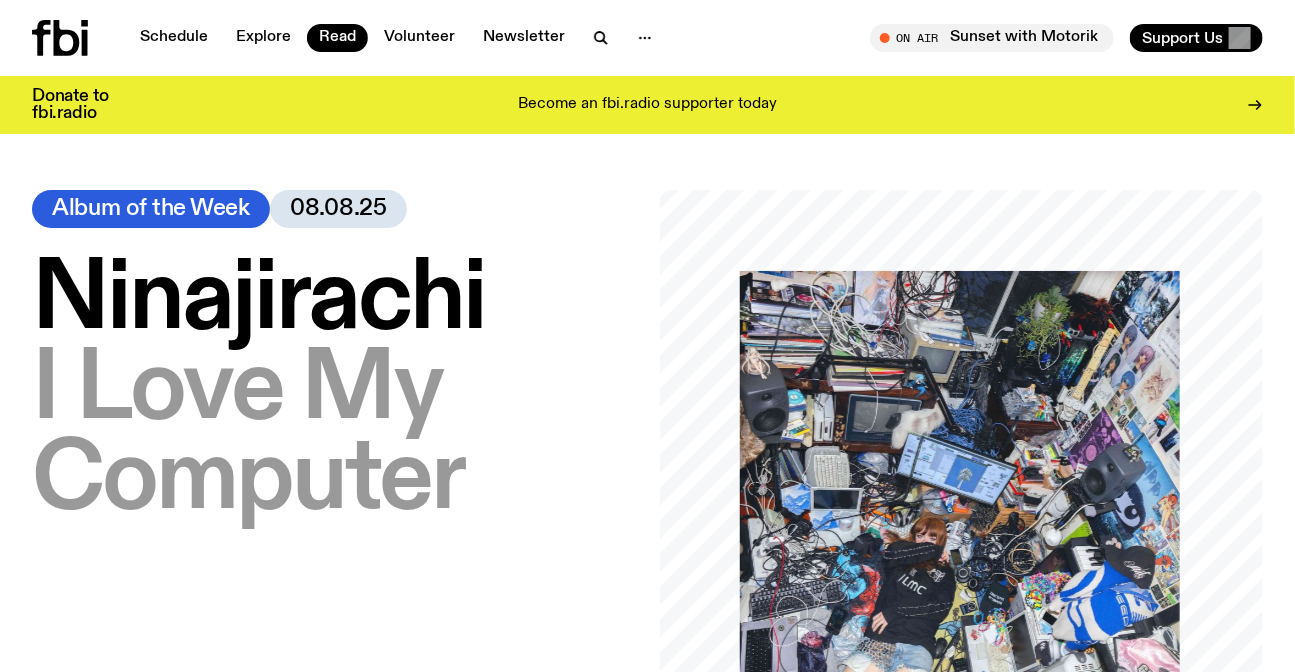 click on "Ninajirachi  –  I Love My Computer Album of the Week 08.08.25 I was dancing alone in a corner at the  I Love My Computer  listening party because like a lot of Gen Z I have a fear of crowds and being perceived.  Until a tiny girl in full Kawaii get-up (complete with Sanrio characters attached to her dress) beckoned for me to join the circle of others all jumping up and down together. In this circle, the Harajuku girls danced next to the goths who danced next to the awkward tall guys and so on, all keeping personal space, yet feeling the bass together. At first glance  I Love My Computer The title  I Love My Computer I Love My Computer  comes from a place of genuine love and passion for electronic dance music. Not only in all of the forms it has taken over the last couple decades, but with a determination to keep it evolving. I Love My Computer  is music for these communities, whether it’s alone in your bedroom, together dancing in a crowd of people, or alone together in a Discord voice channel.  Radio ." at bounding box center (647, 1394) 